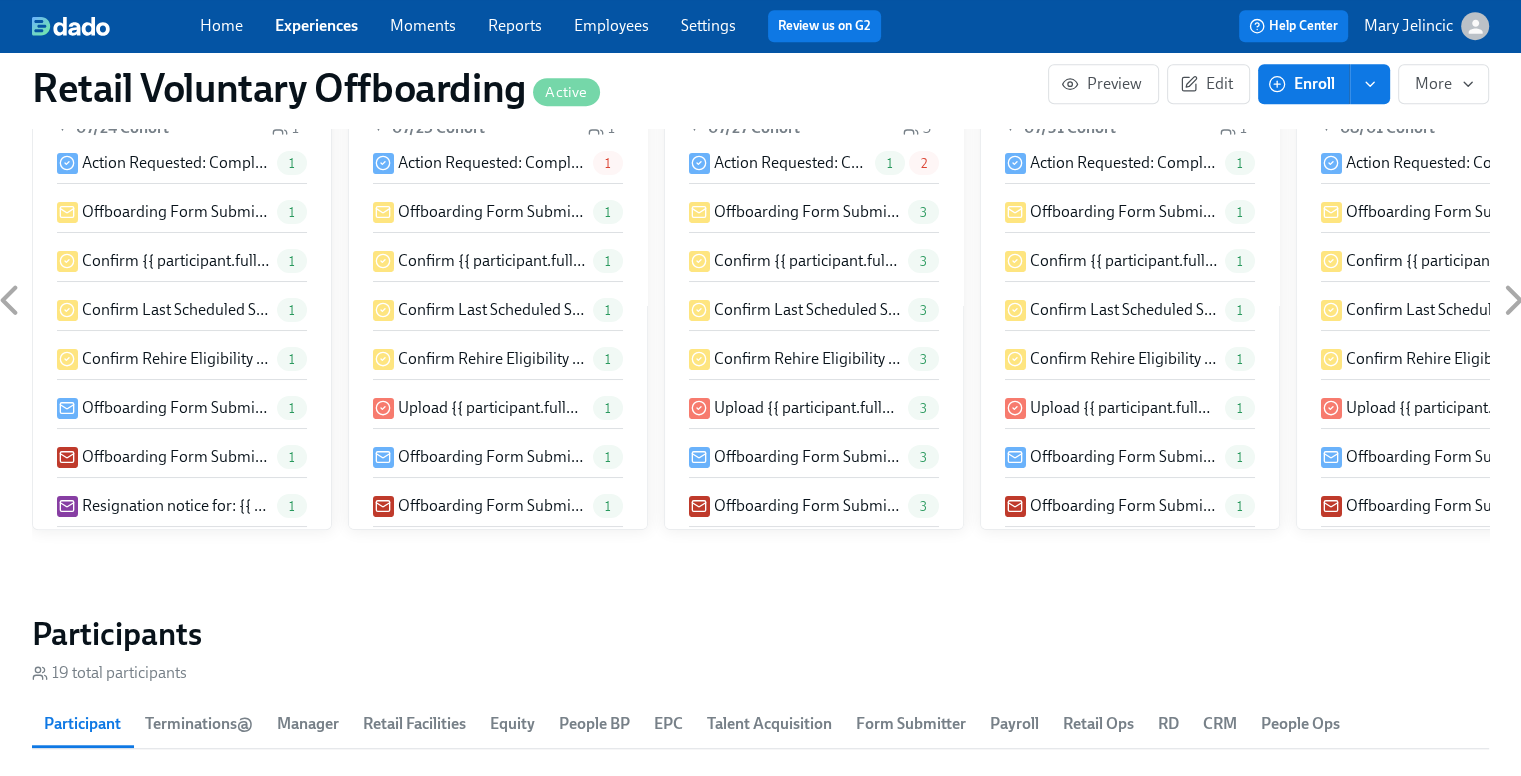scroll, scrollTop: 1400, scrollLeft: 0, axis: vertical 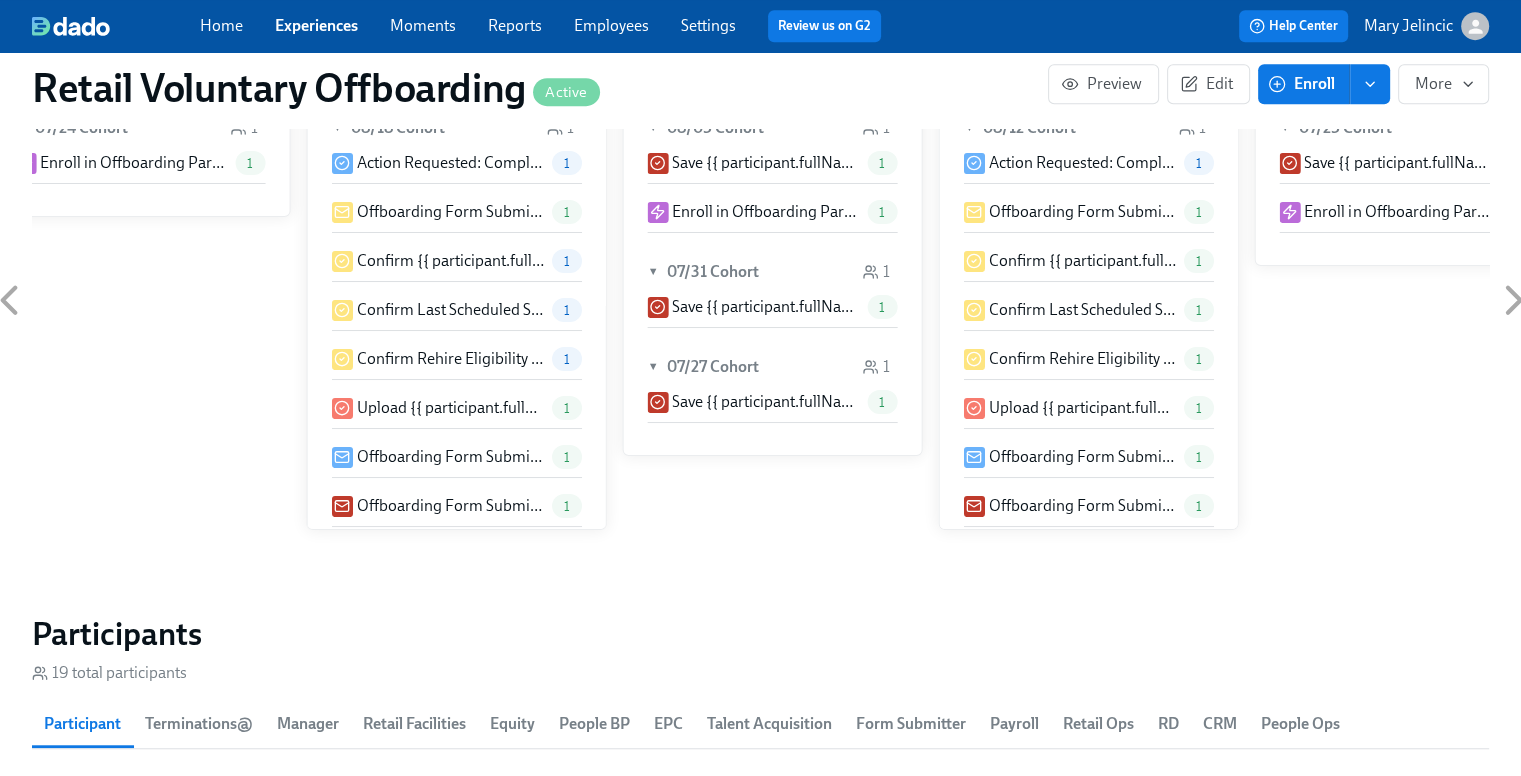 click on "Experiences" at bounding box center (316, 25) 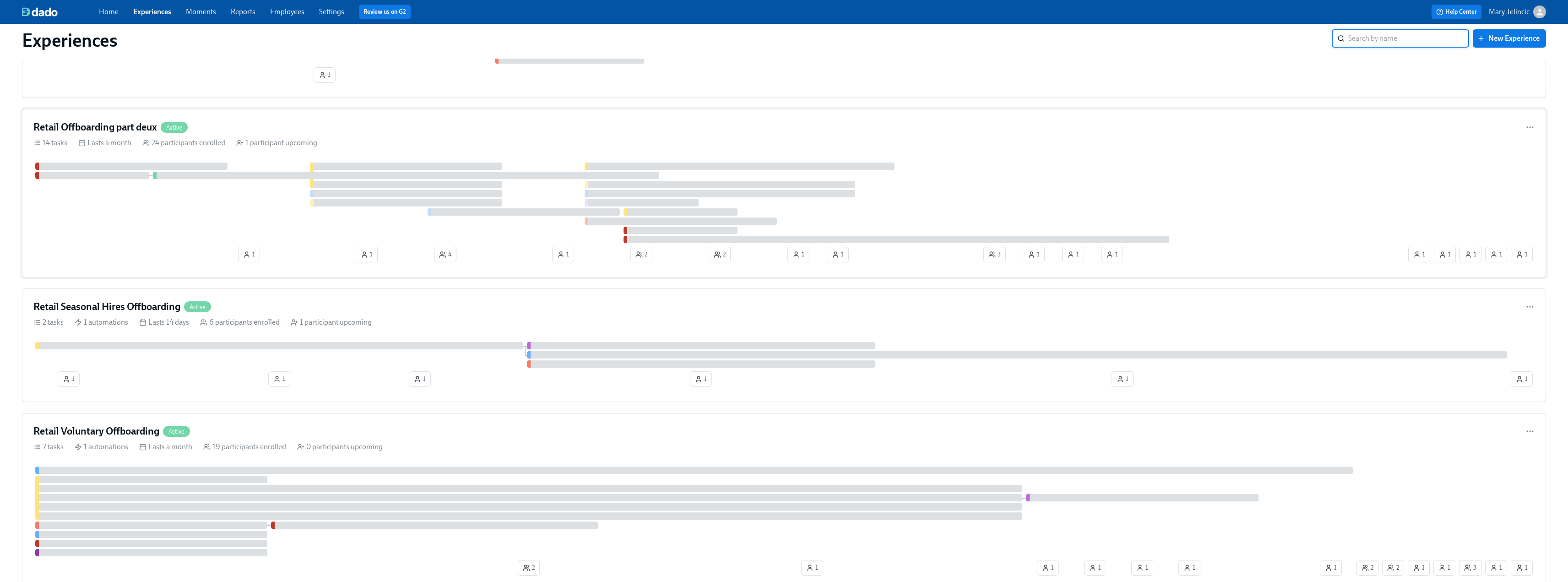 scroll, scrollTop: 504, scrollLeft: 0, axis: vertical 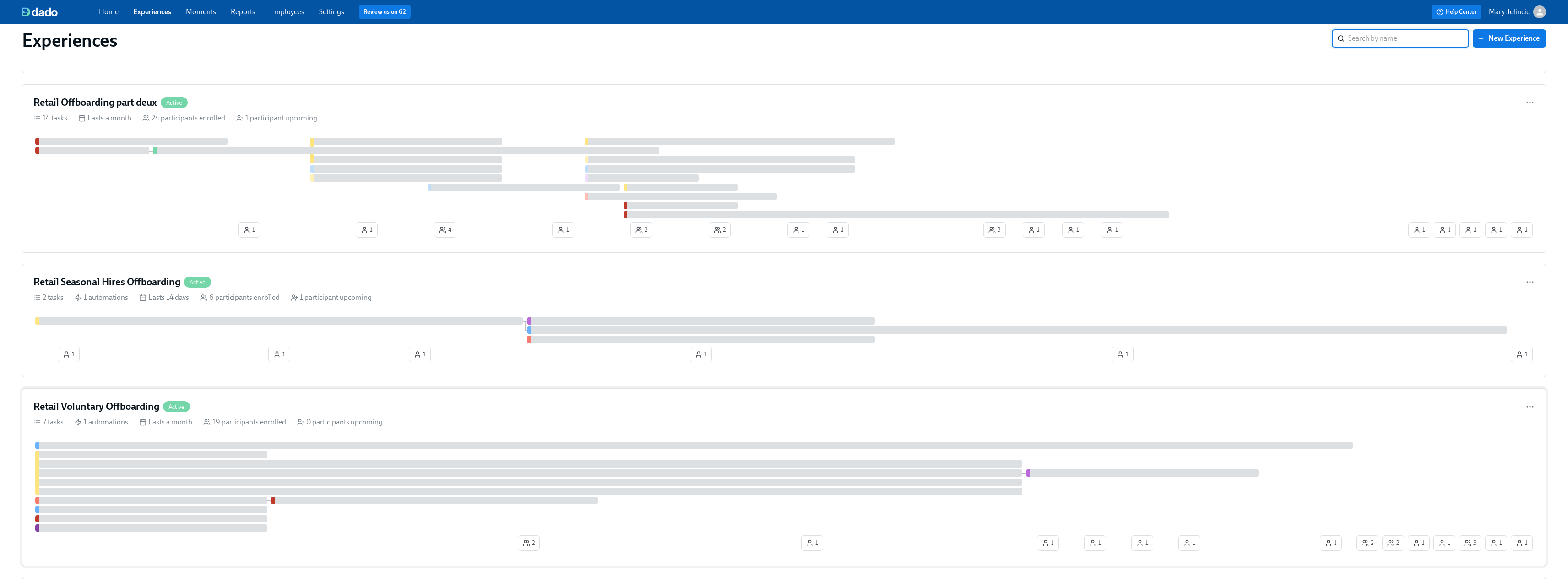 click on "Retail Voluntary Offboarding Active 7 tasks   1 automations   Lasts   a month   19 participants   enrolled     0 participants   upcoming   2 1 1 1 1 1 1 2 2 1 1 3 1 1" at bounding box center [784, 477] 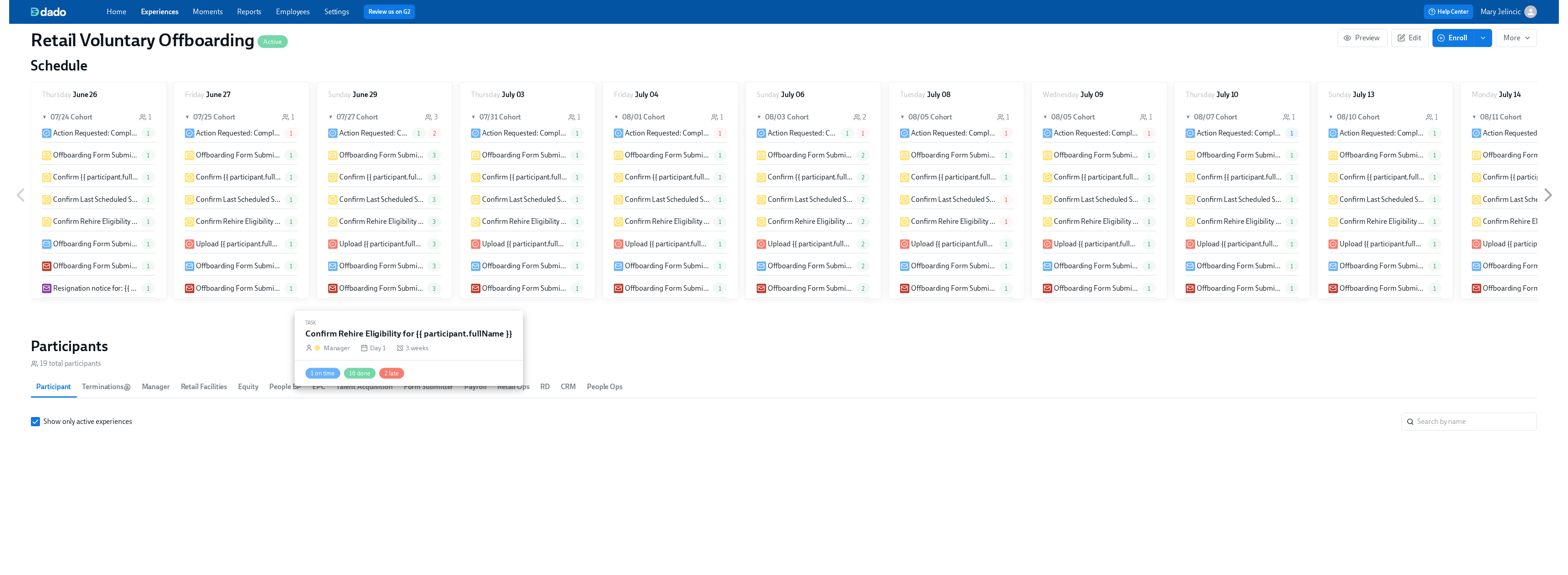 scroll, scrollTop: 0, scrollLeft: 0, axis: both 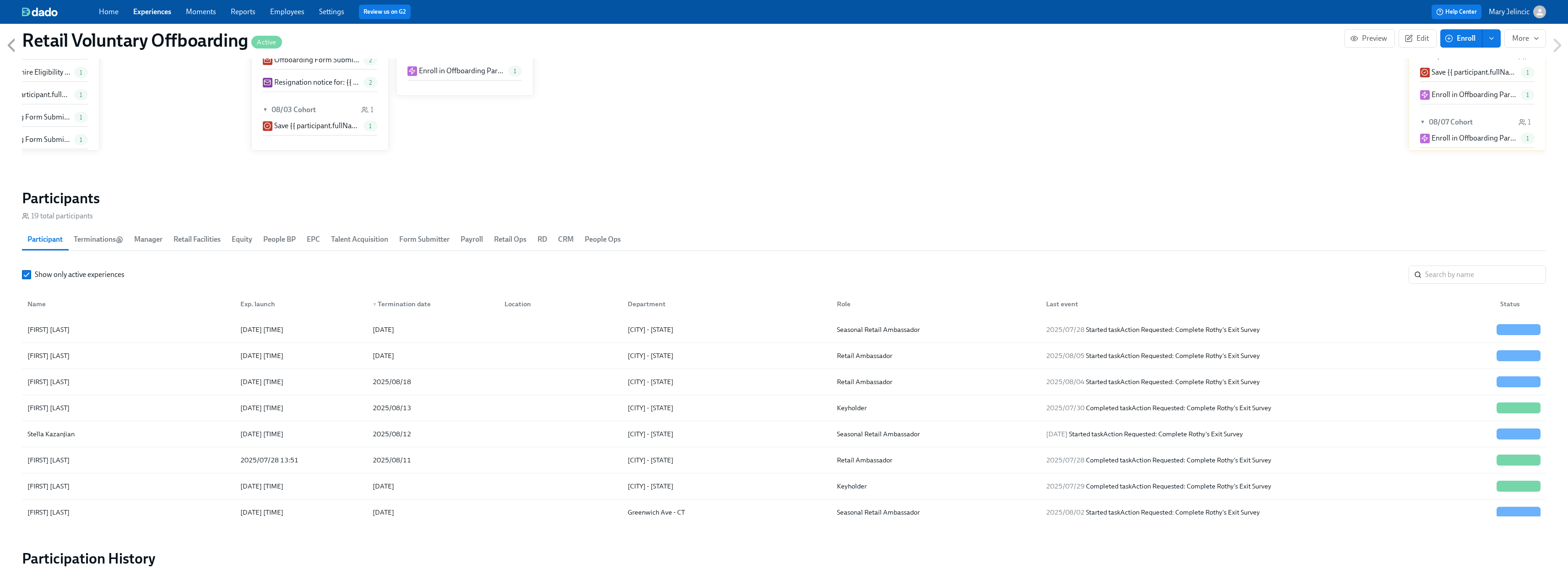 click on "Experiences" at bounding box center (152, 11) 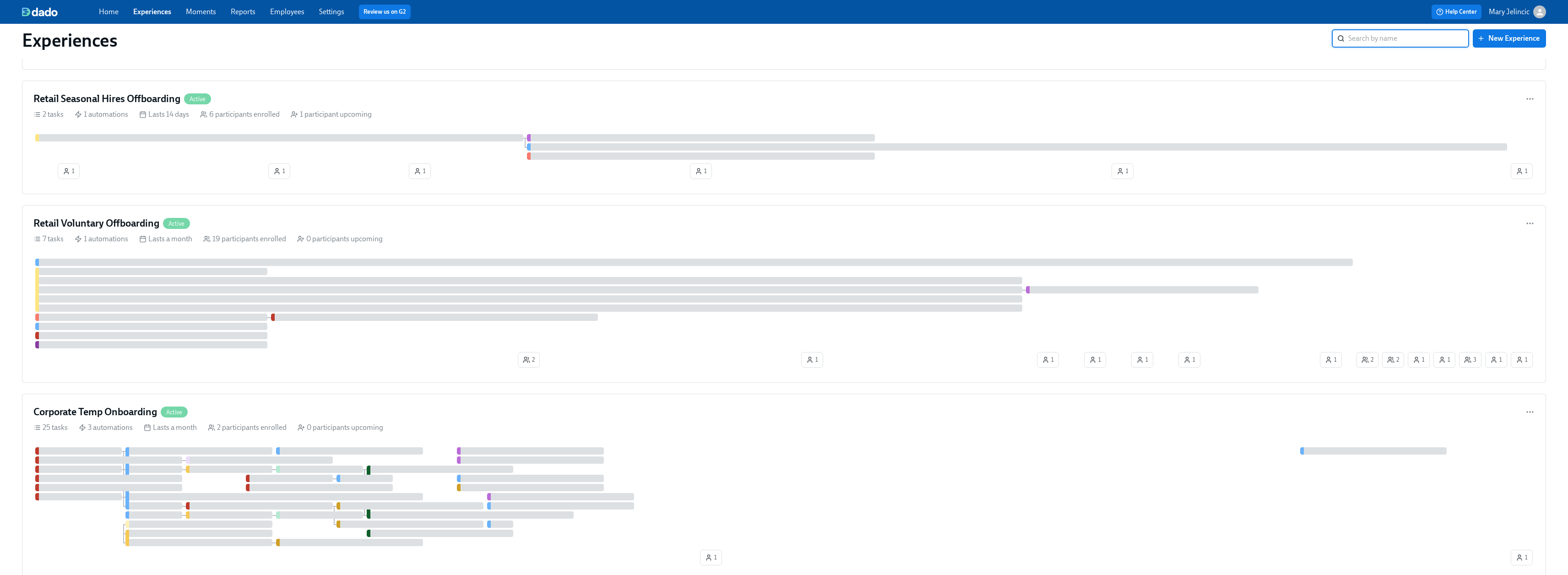 scroll, scrollTop: 0, scrollLeft: 0, axis: both 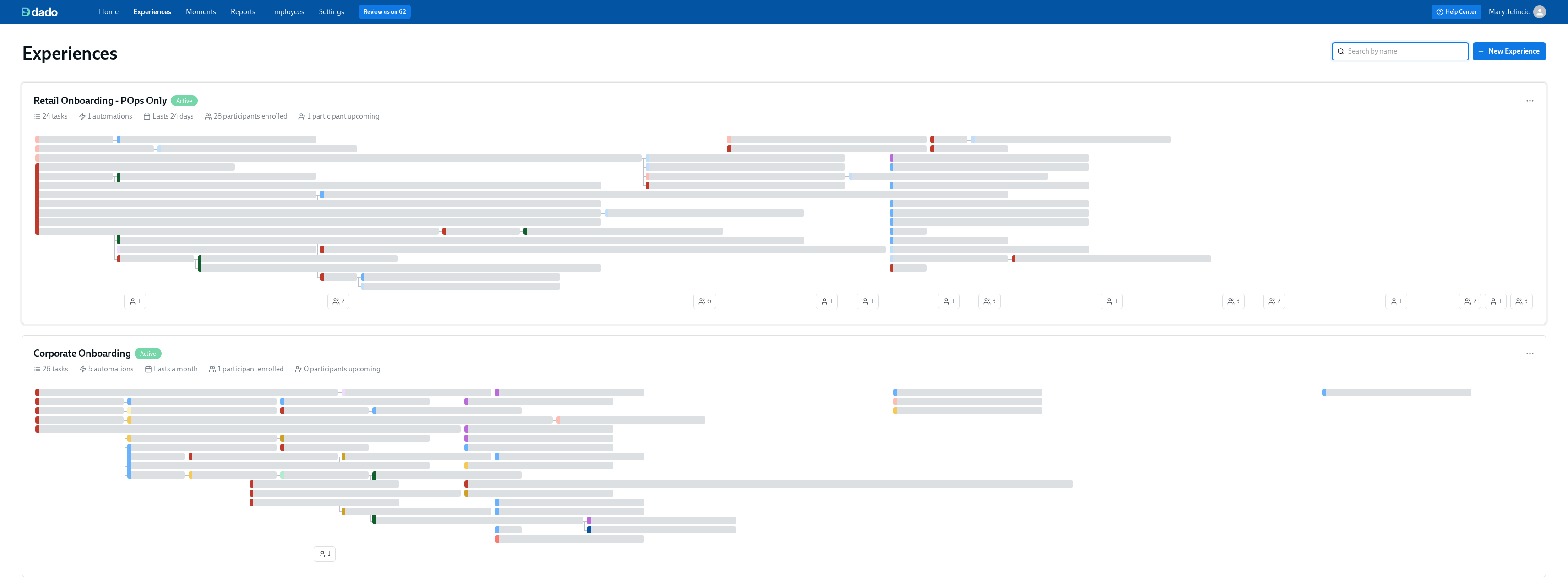 click on "Retail Onboarding - POps Only" at bounding box center [100, 101] 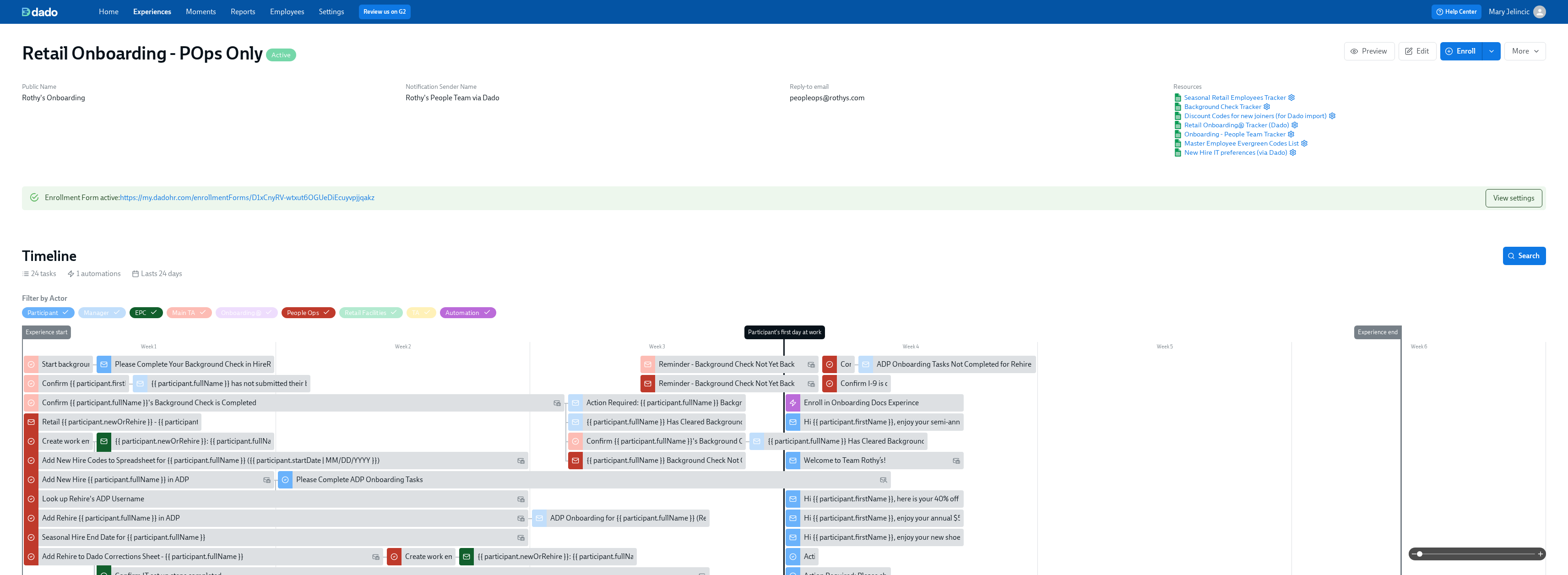 scroll, scrollTop: 0, scrollLeft: 4770, axis: horizontal 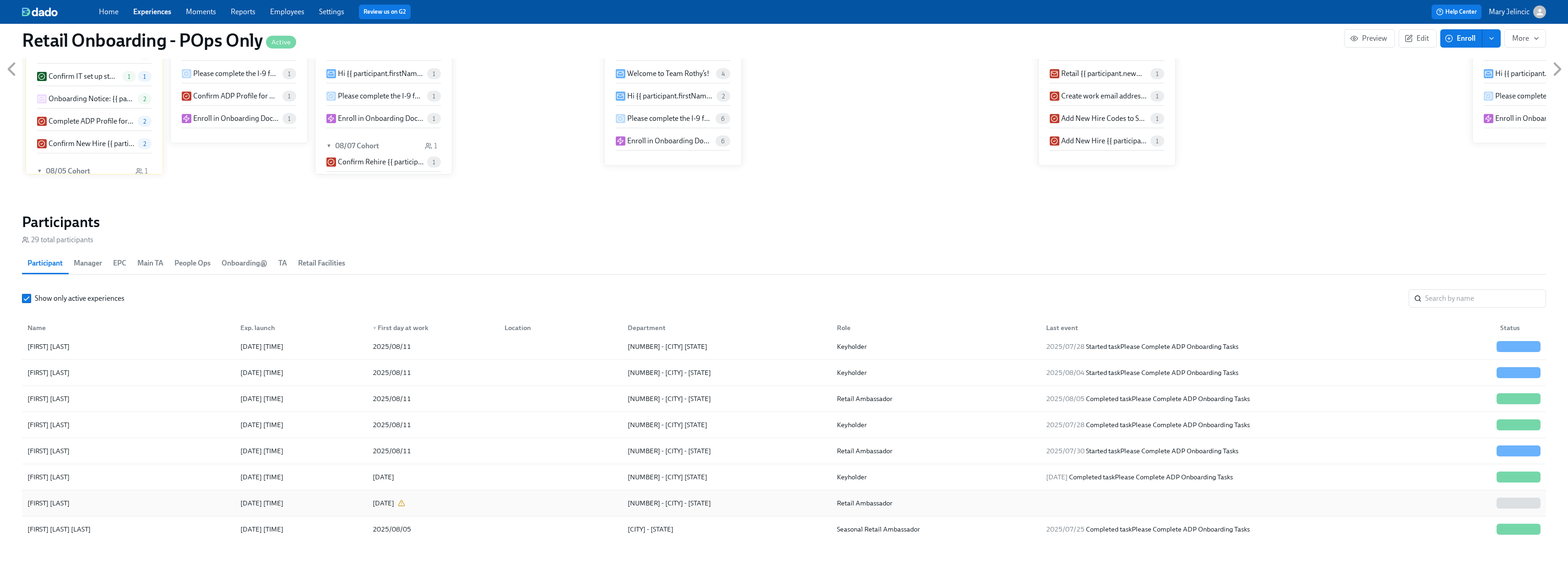 click on "[FIRST] [LAST]" at bounding box center [128, 503] 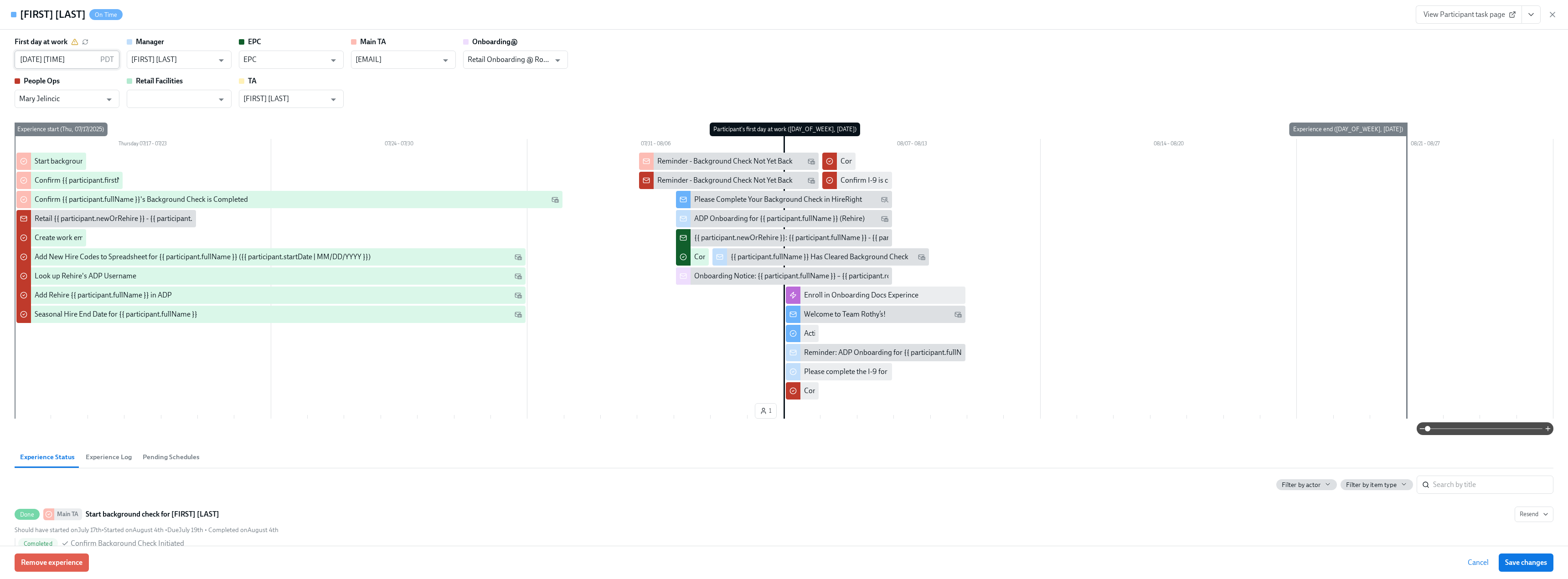 click on "[DATE] [TIME]" at bounding box center [56, 60] 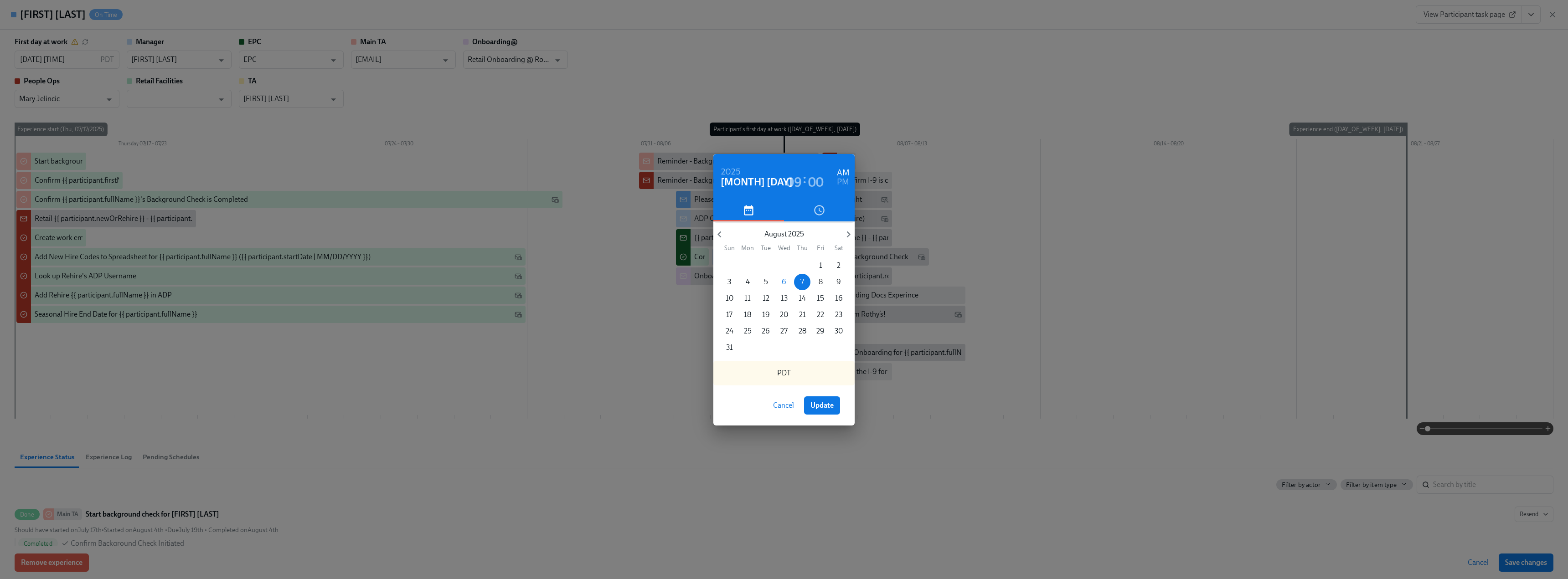 click on "8" at bounding box center [820, 282] 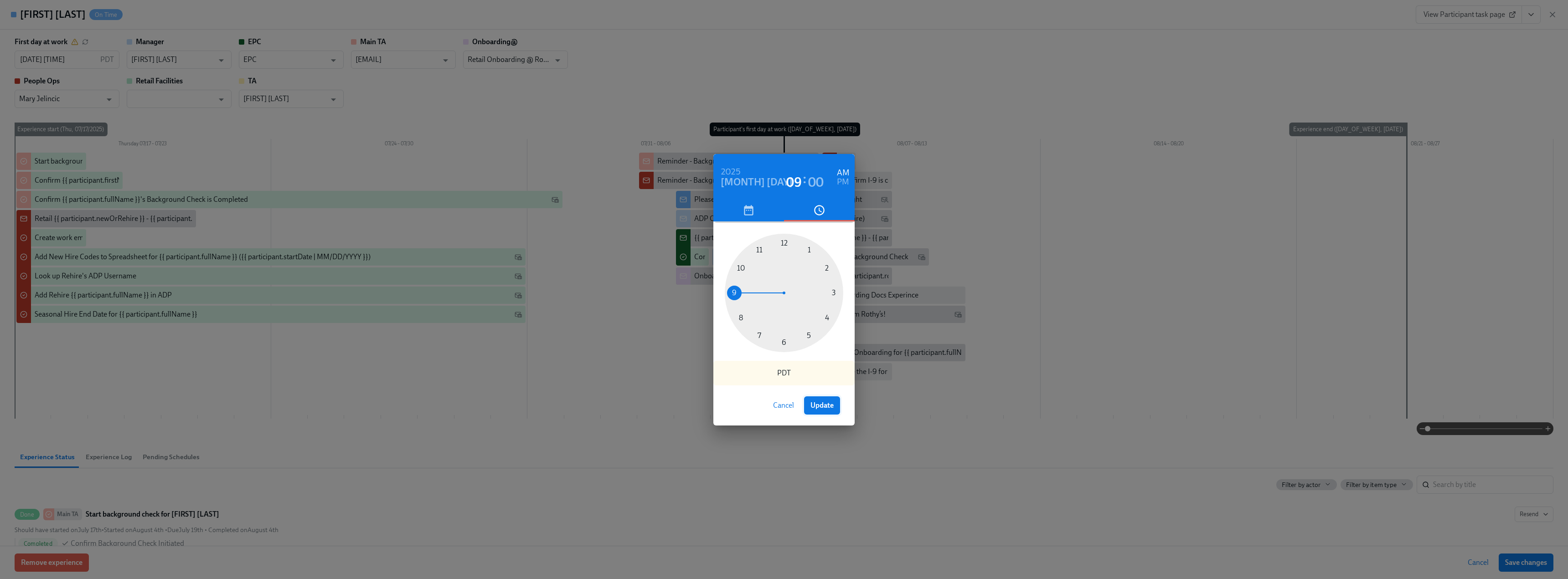 click on "Update" at bounding box center (822, 405) 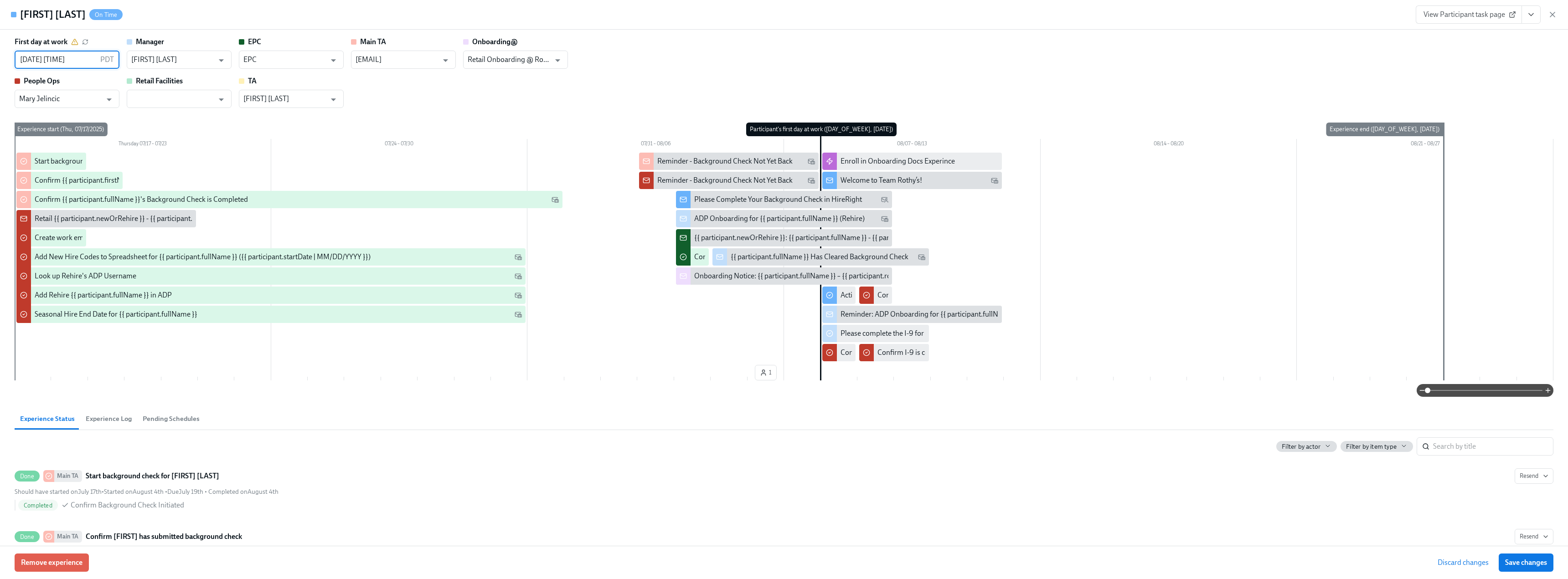 click on "Save changes" at bounding box center (1526, 563) 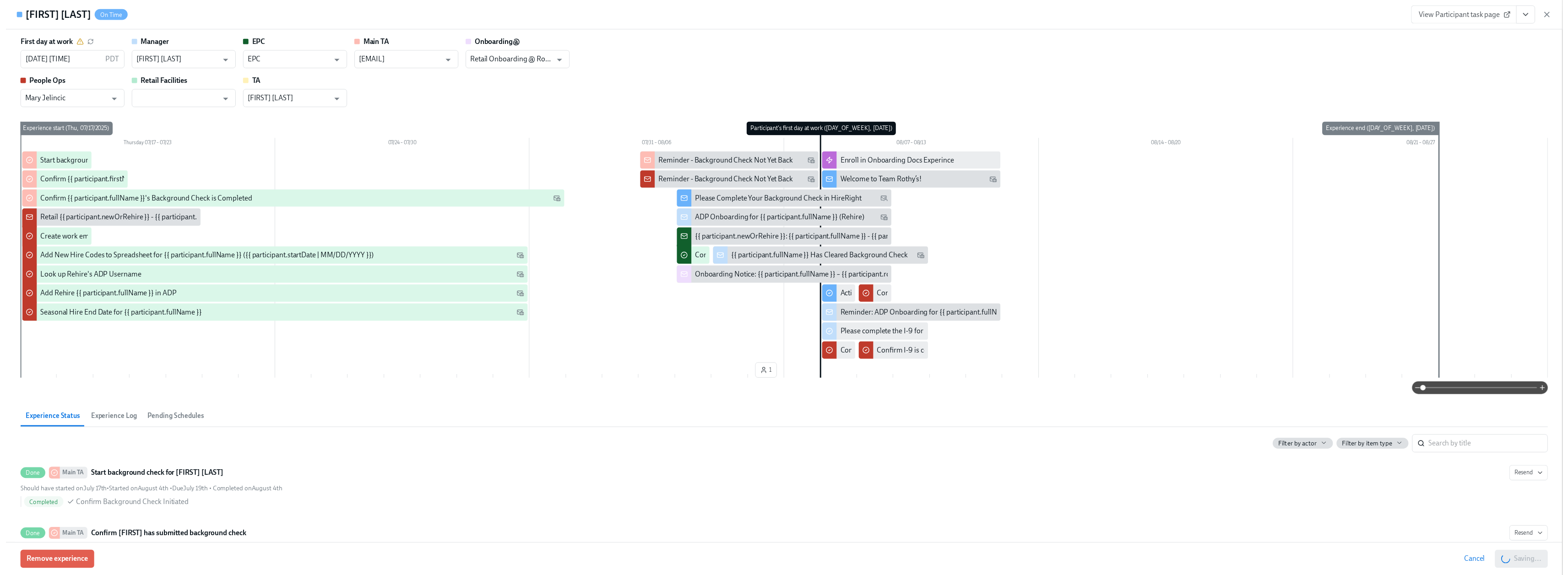 scroll, scrollTop: 0, scrollLeft: 5268, axis: horizontal 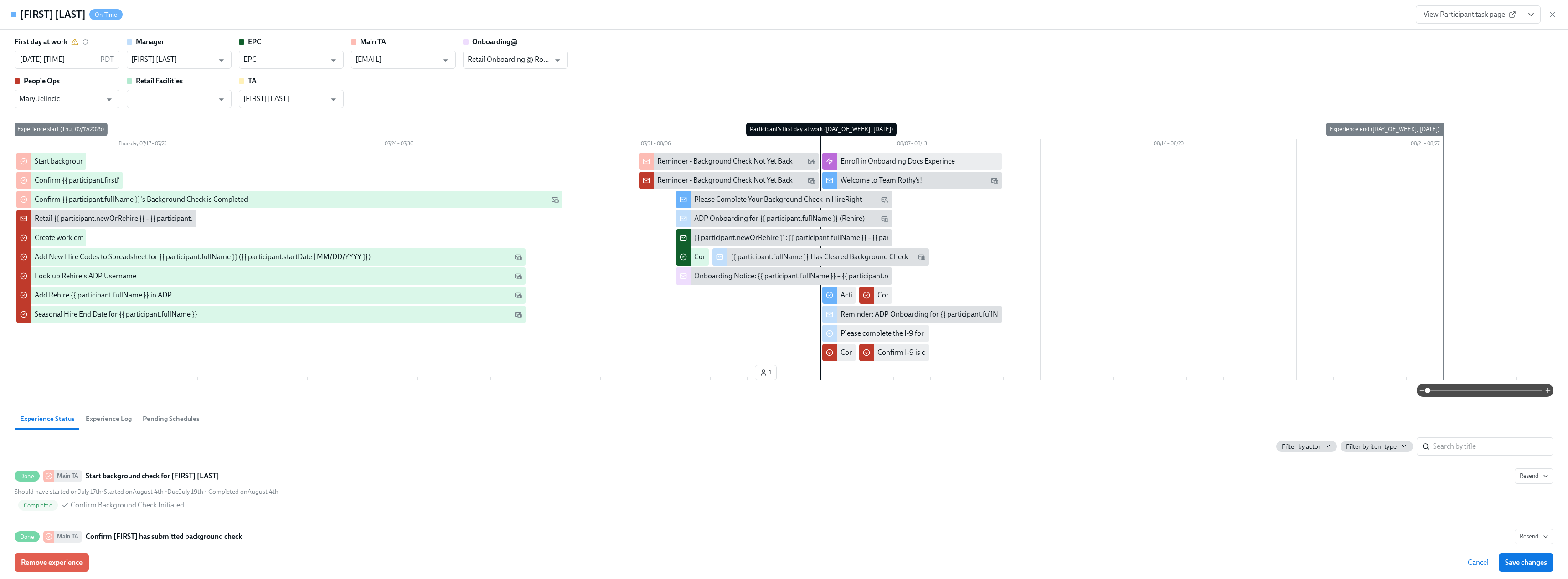 drag, startPoint x: 1552, startPoint y: 561, endPoint x: 1447, endPoint y: 75, distance: 497.2132 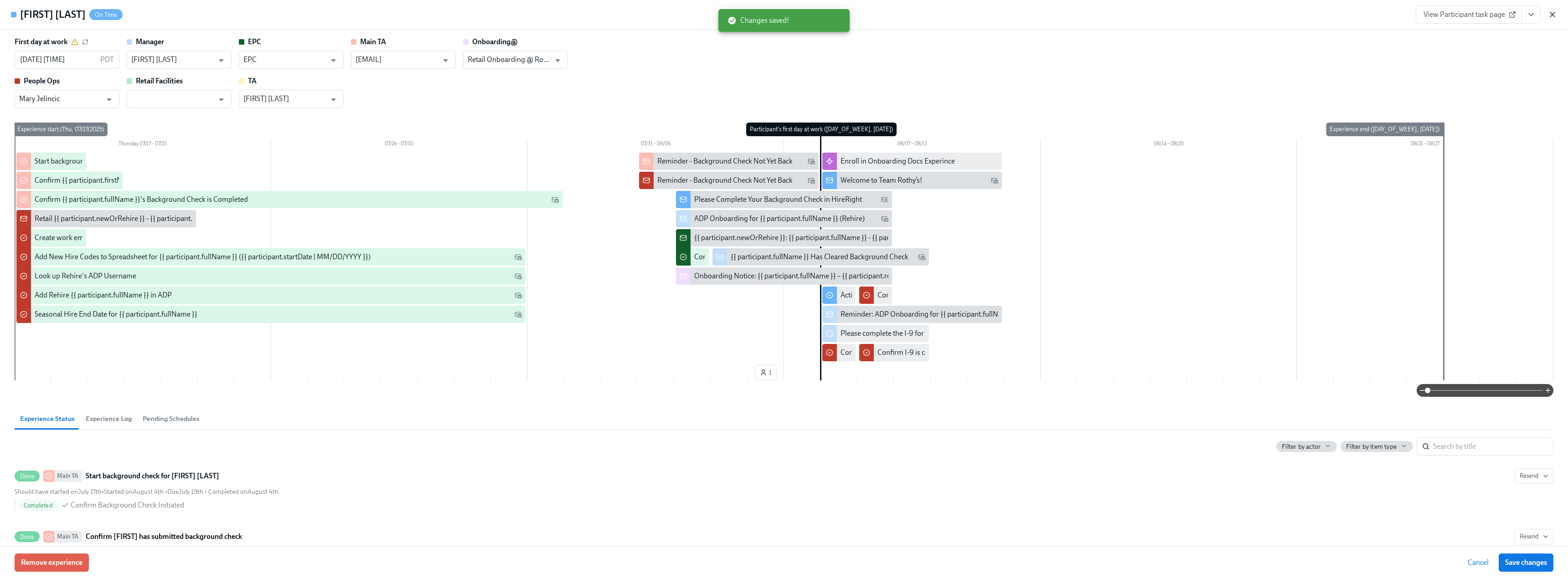 click 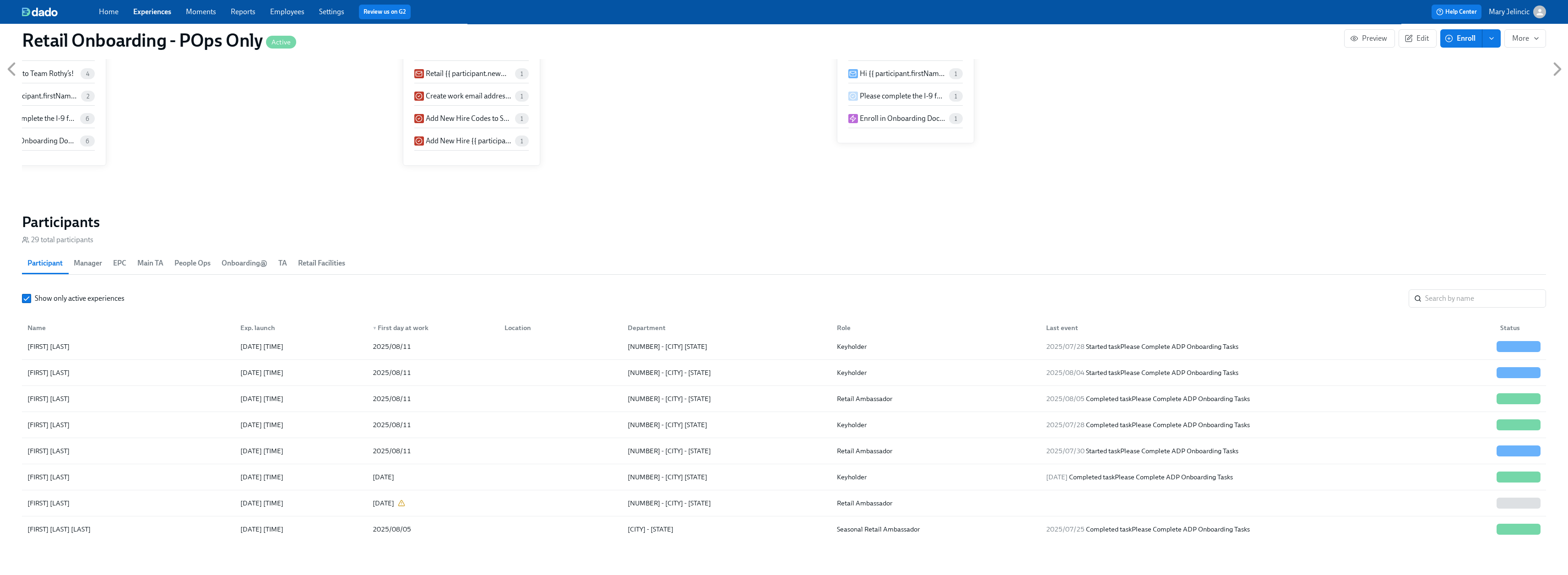 scroll, scrollTop: 0, scrollLeft: 5268, axis: horizontal 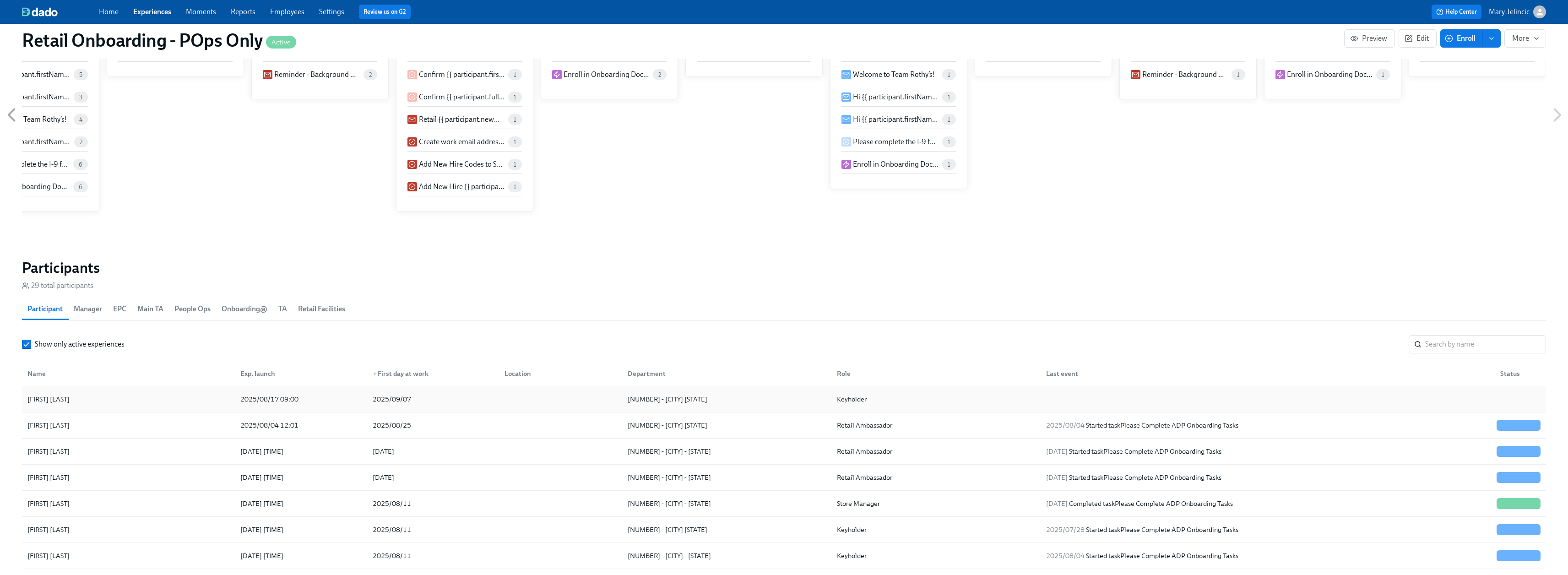 click on "[FIRST] [LAST]" at bounding box center [128, 399] 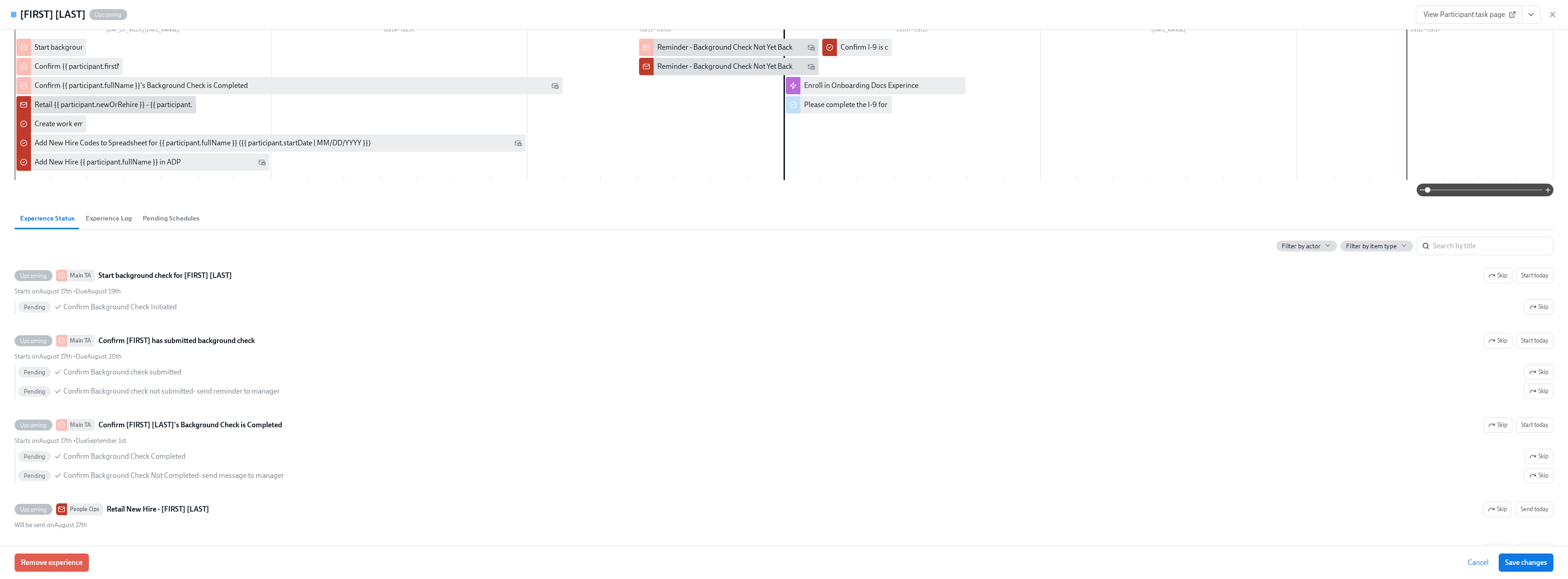 scroll, scrollTop: 0, scrollLeft: 0, axis: both 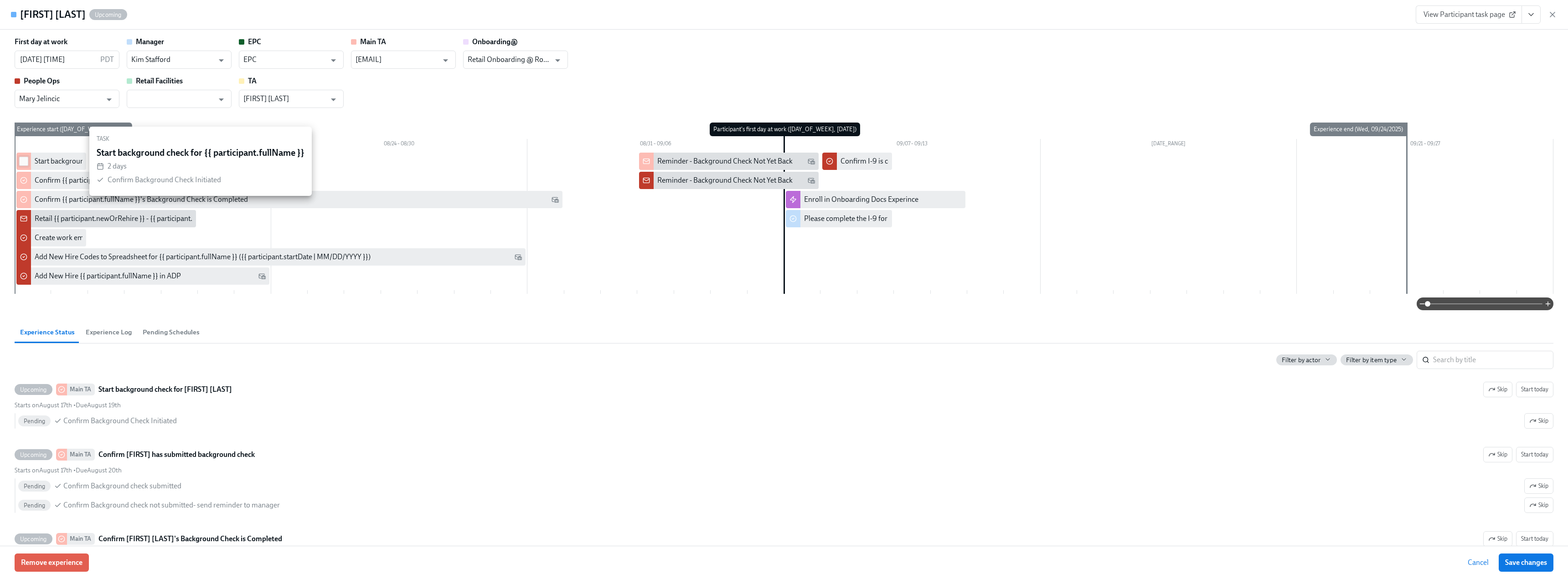 click at bounding box center [24, 161] 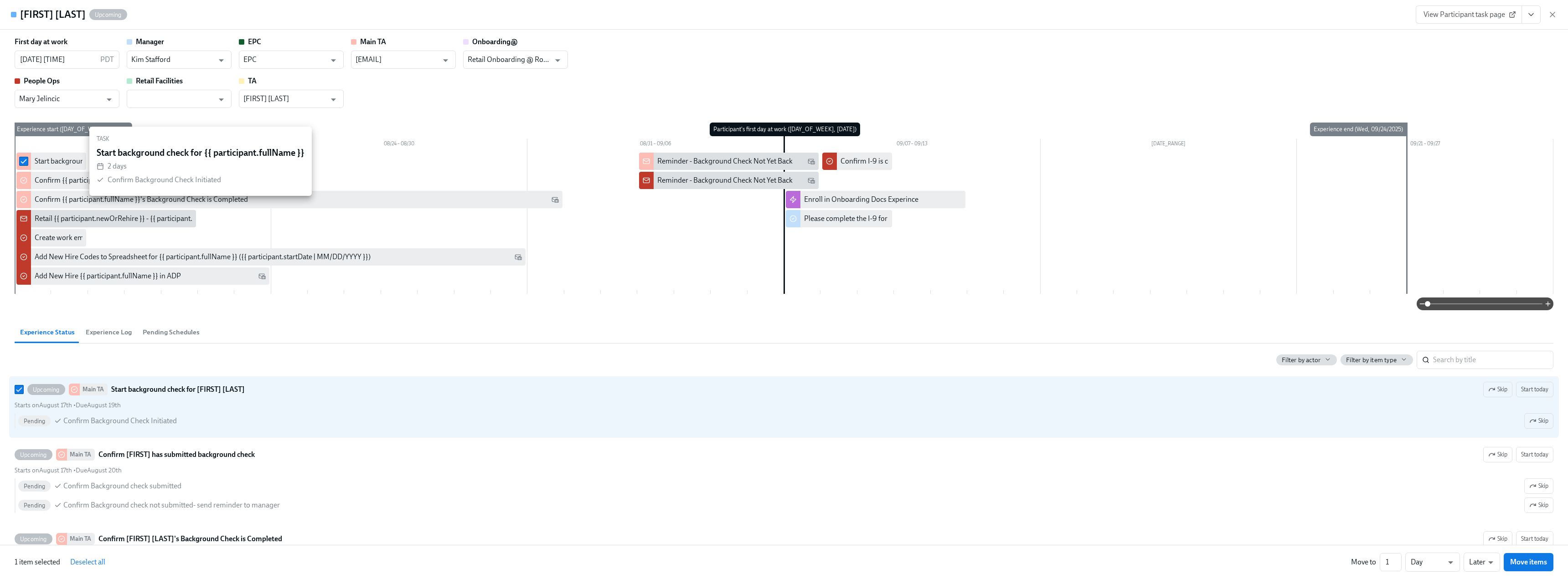 checkbox on "true" 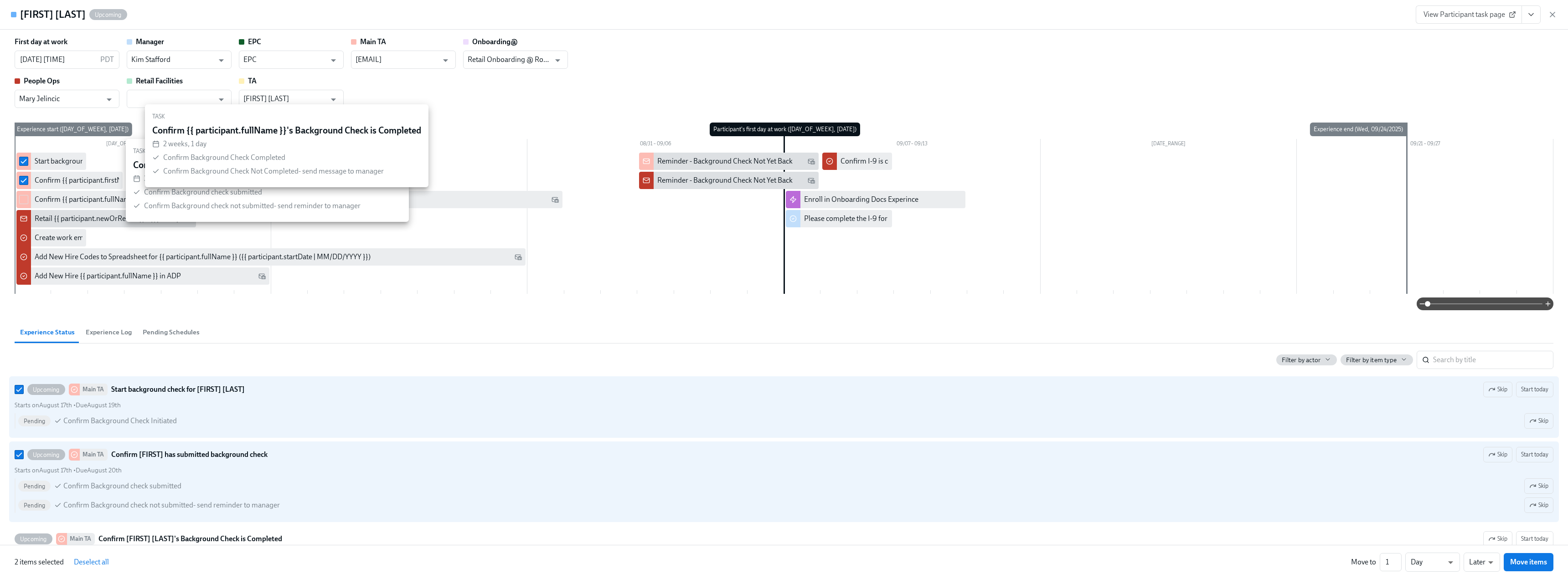click at bounding box center [24, 200] 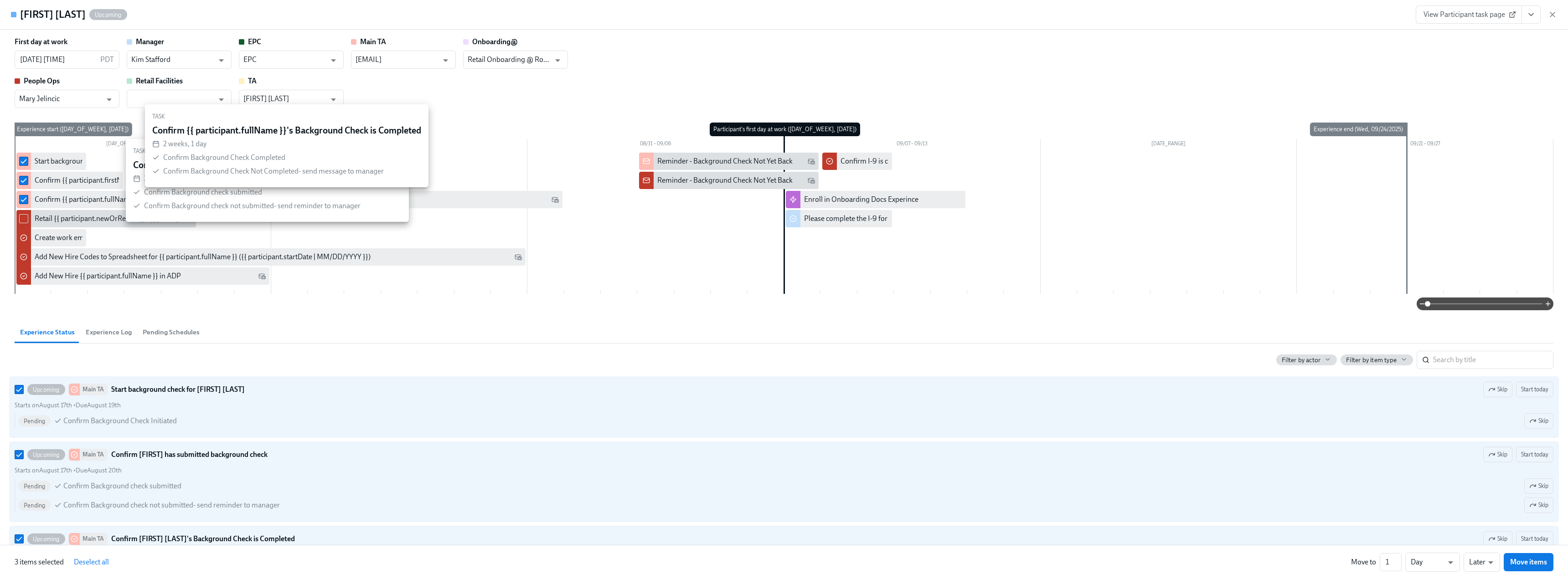 click at bounding box center (24, 219) 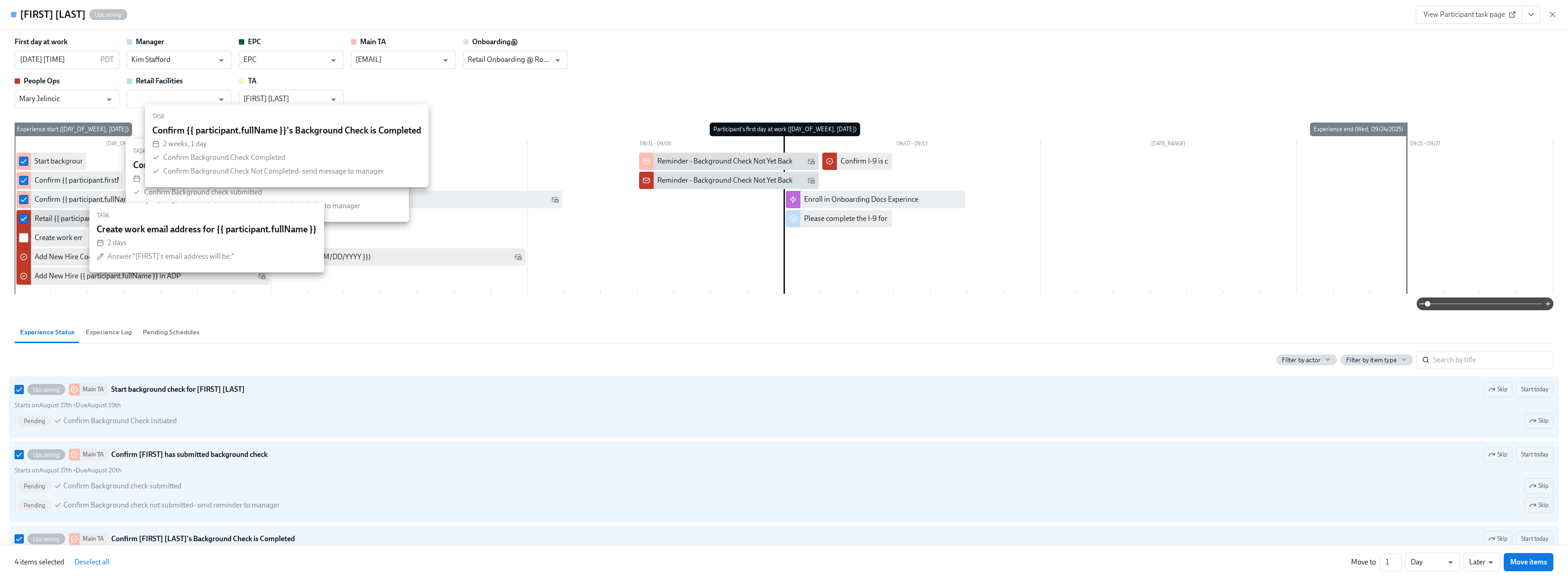 click at bounding box center (24, 238) 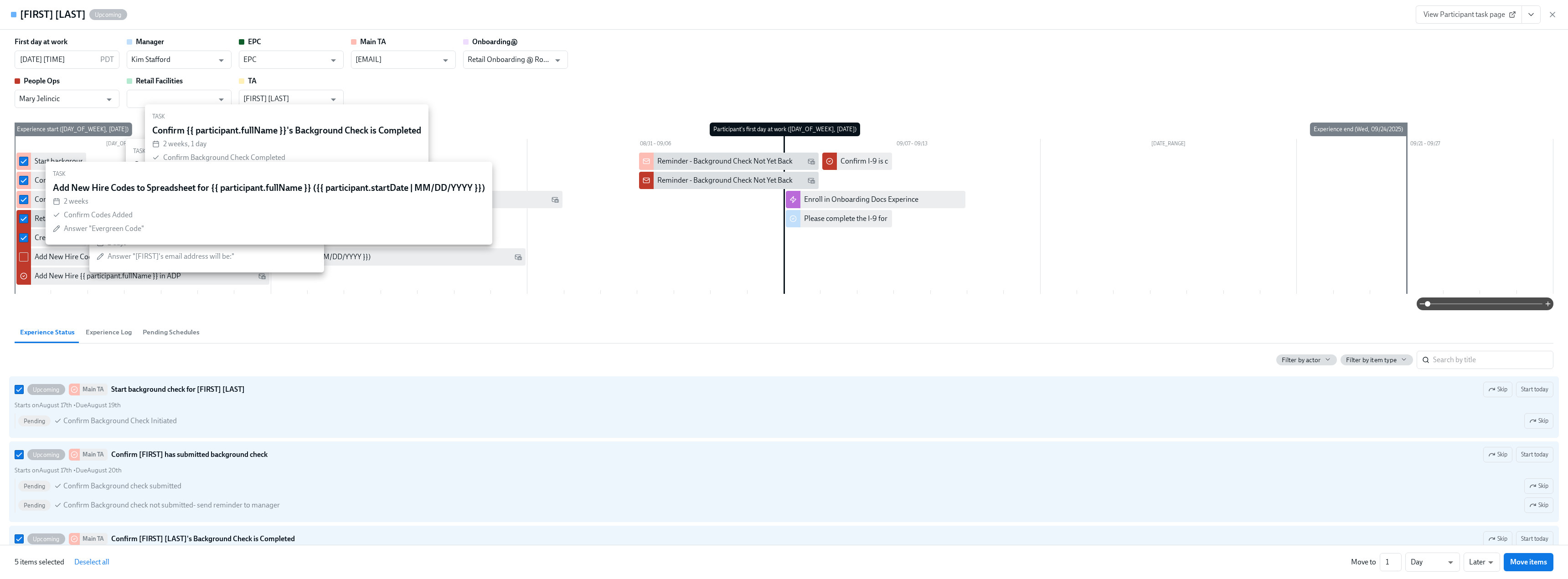 click at bounding box center [24, 257] 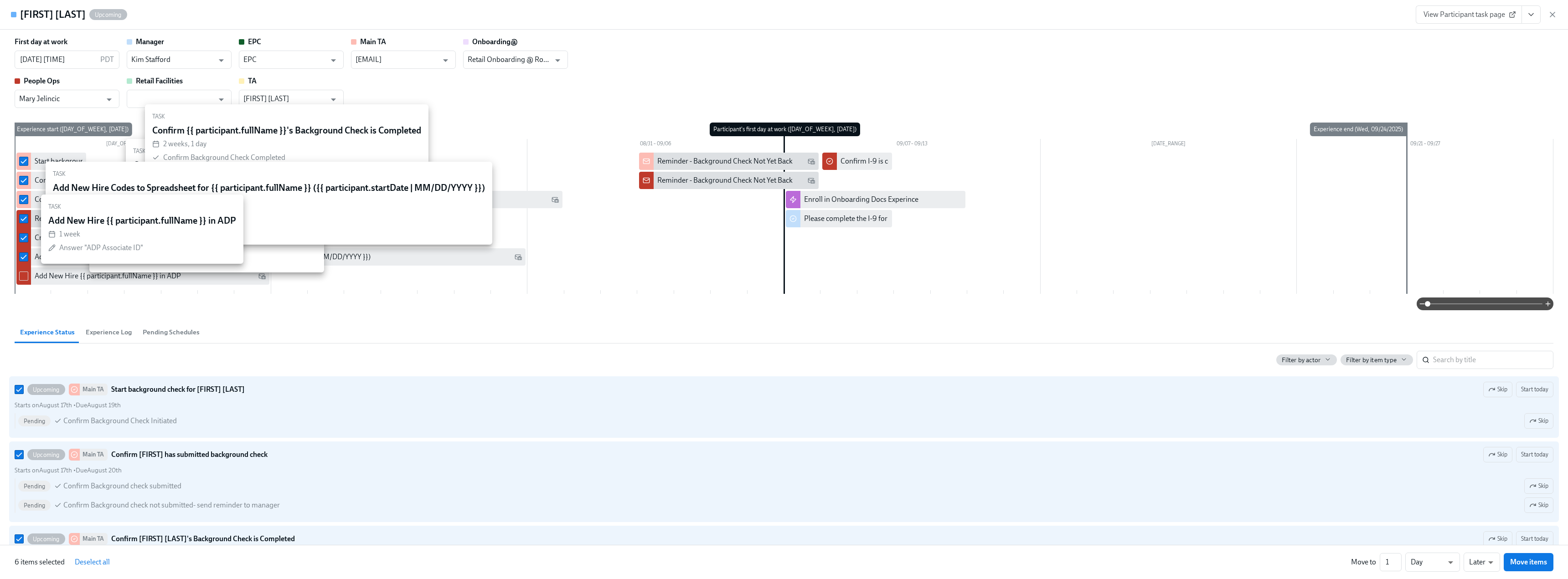 click at bounding box center [24, 276] 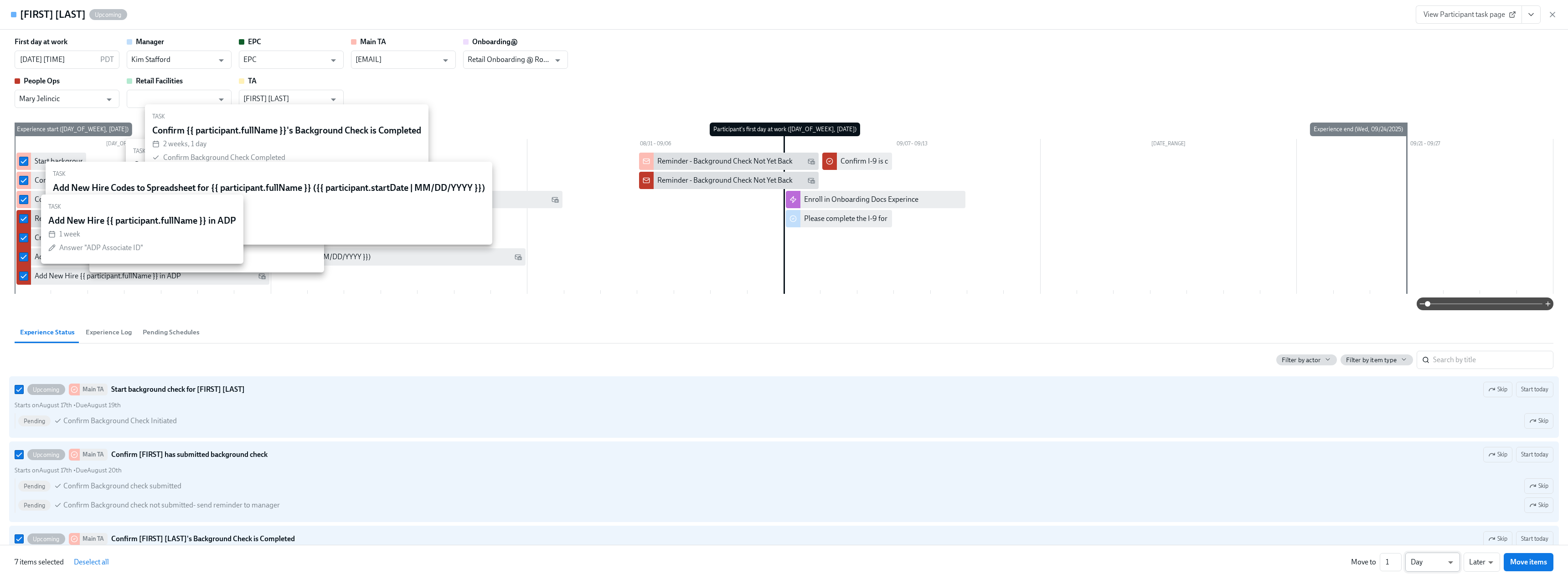 click on "Home Experiences Moments Reports Employees Settings Review us on G2 Help Center [FIRST] [LAST] Retail Onboarding - POps Only   Active Preview Edit Enroll More Public Name Rothy's Onboarding Notification Sender Name Rothy's People Team via Dado Reply-to email peopleops@rothys.com Resources Seasonal Retail Employees Tracker Background Check Tracker Discount Codes for new joiners (for Dado import) Retail Onboarding@ Tracker (Dado) Onboarding - People Team Tracker Master Employee Evergreen Codes List New Hire IT preferences (via Dado) Enrollment Form active :  https://my.dadohr.com/enrollmentForms/D1xCnyRV-wtxut6OGUeDiEcuyvpjjqakz View settings Timeline Search 24 tasks   1 automations   Lasts   24 days Filter by Actor Participant Manager EPC Main TA Onboarding@ People Ops Retail Facilities TA Automation Week 1 Week 2 Week 3 Week 4 Week 5 Week 6 1 2 6 2 1 3 1 3 2 1 2 1 3 Experience start Participant's first day at work Experience end Enroll in Onboarding Docs Experince Welcome to Team Rothy’s!" at bounding box center [784, 21] 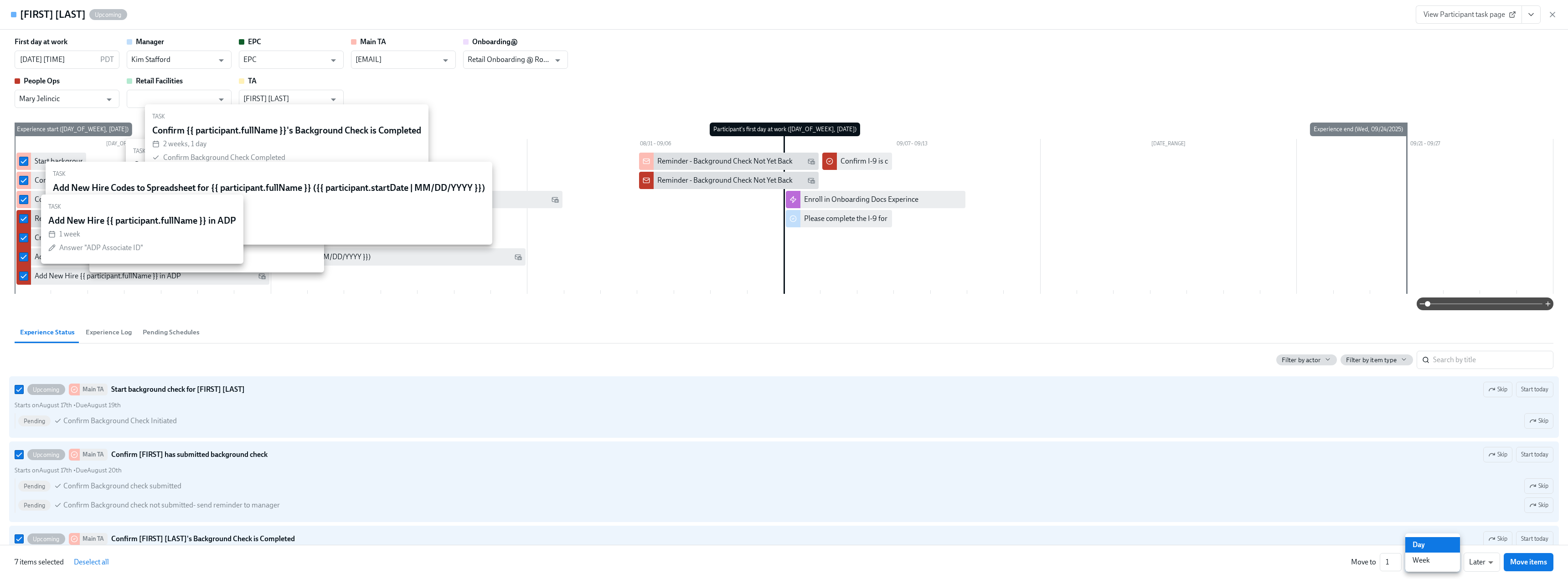 click on "Week" at bounding box center [1433, 560] 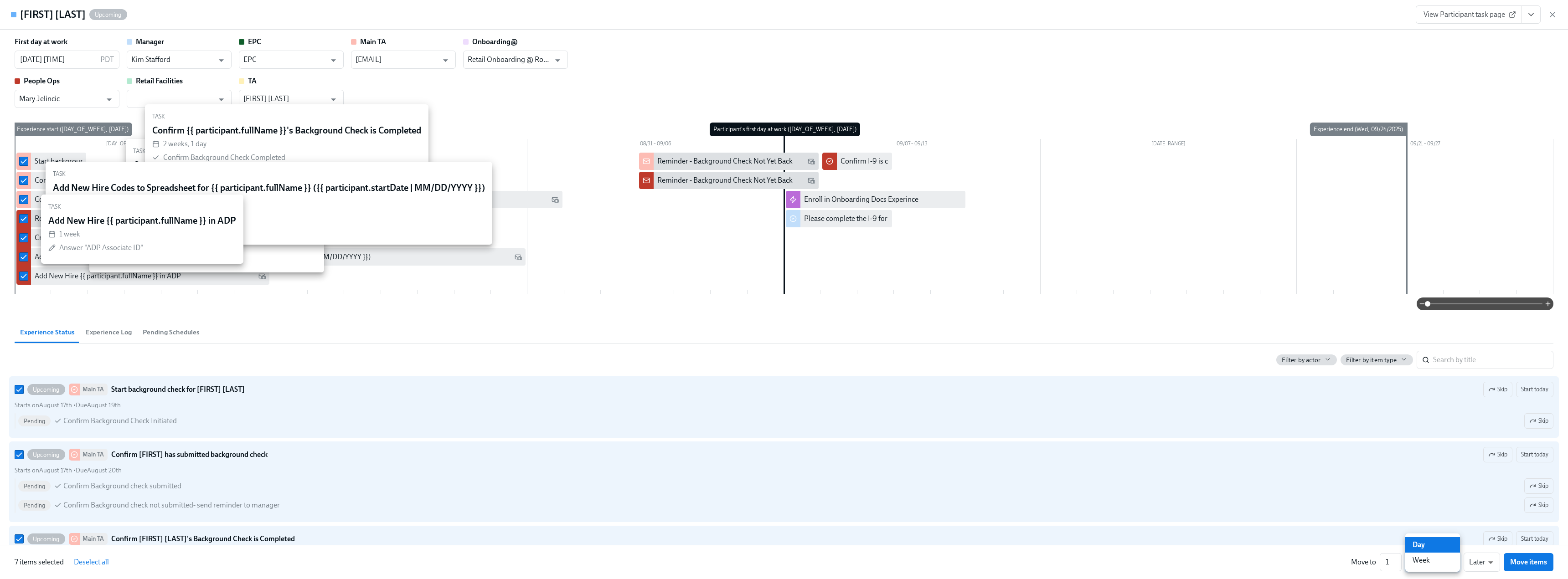 type on "w" 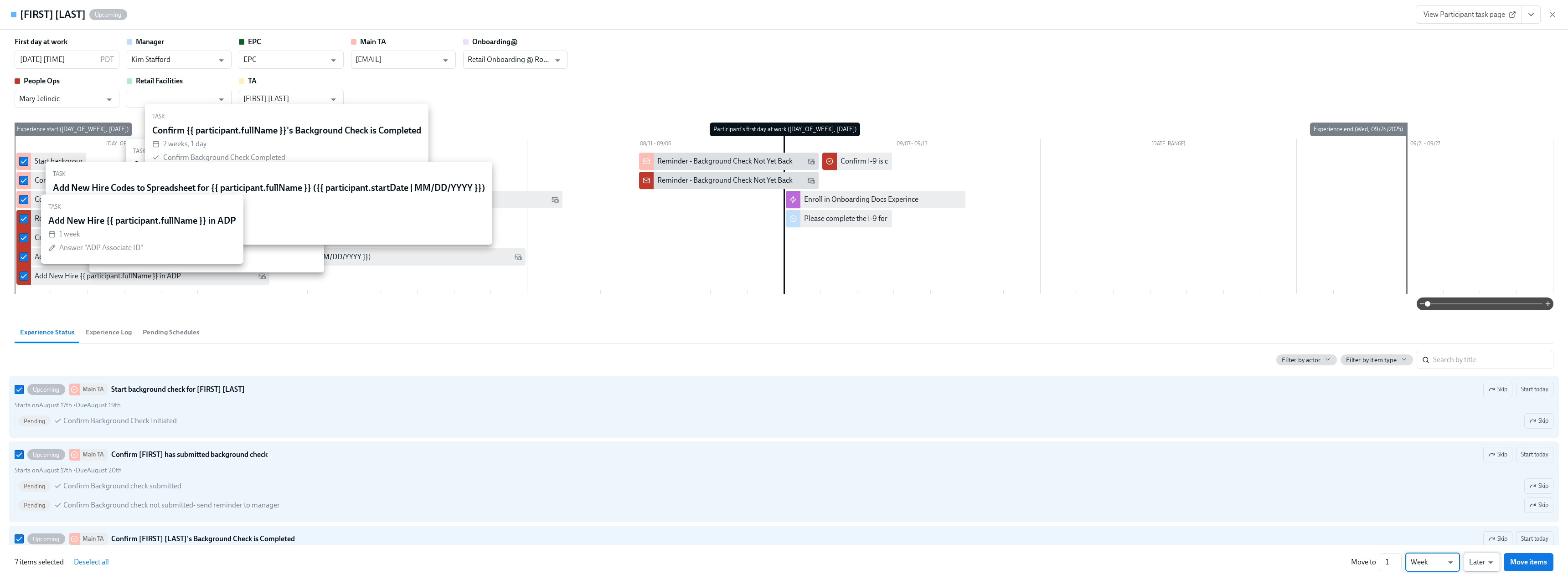 click on "Home Experiences Moments Reports Employees Settings Review us on G2 Help Center [FIRST] [LAST] Retail Onboarding - POps Only   Active Preview Edit Enroll More Public Name Rothy's Onboarding Notification Sender Name Rothy's People Team via Dado Reply-to email peopleops@rothys.com Resources Seasonal Retail Employees Tracker Background Check Tracker Discount Codes for new joiners (for Dado import) Retail Onboarding@ Tracker (Dado) Onboarding - People Team Tracker Master Employee Evergreen Codes List New Hire IT preferences (via Dado) Enrollment Form active :  https://my.dadohr.com/enrollmentForms/D1xCnyRV-wtxut6OGUeDiEcuyvpjjqakz View settings Timeline Search 24 tasks   1 automations   Lasts   24 days Filter by Actor Participant Manager EPC Main TA Onboarding@ People Ops Retail Facilities TA Automation Week 1 Week 2 Week 3 Week 4 Week 5 Week 6 1 2 6 2 1 3 1 3 2 1 2 1 3 Experience start Participant's first day at work Experience end Enroll in Onboarding Docs Experince Welcome to Team Rothy’s!" at bounding box center [784, 21] 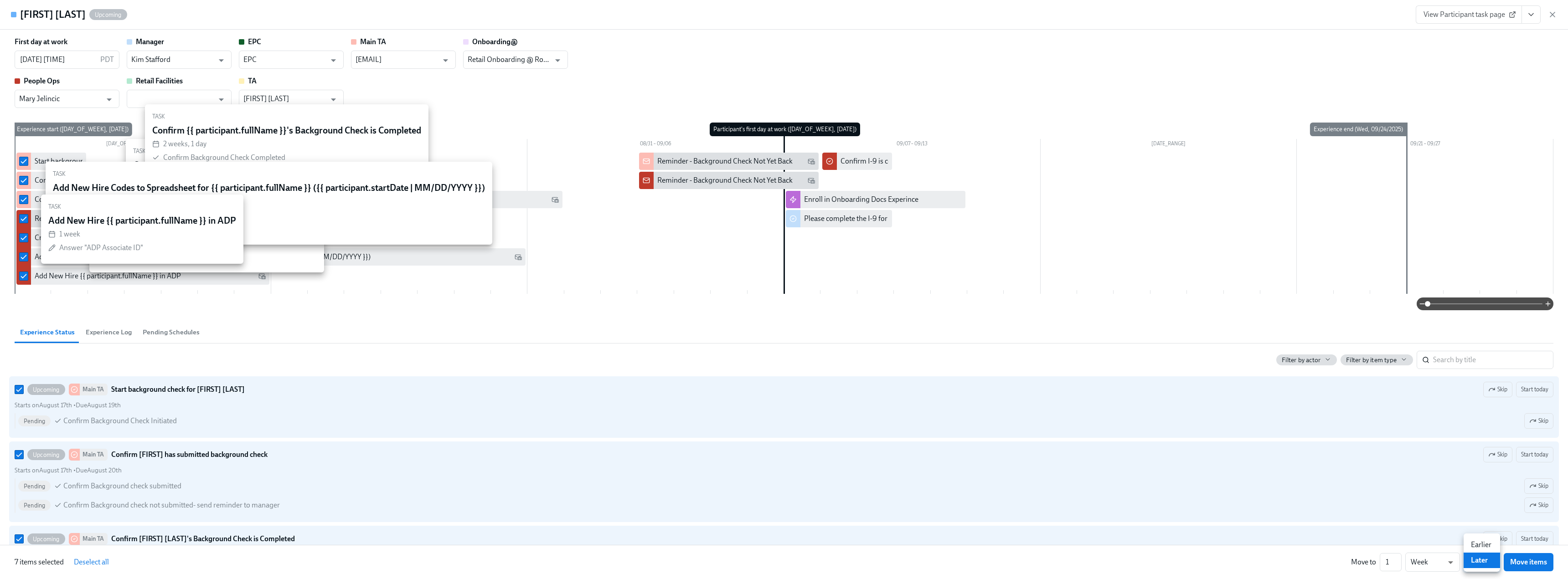 click on "Earlier" at bounding box center [1482, 545] 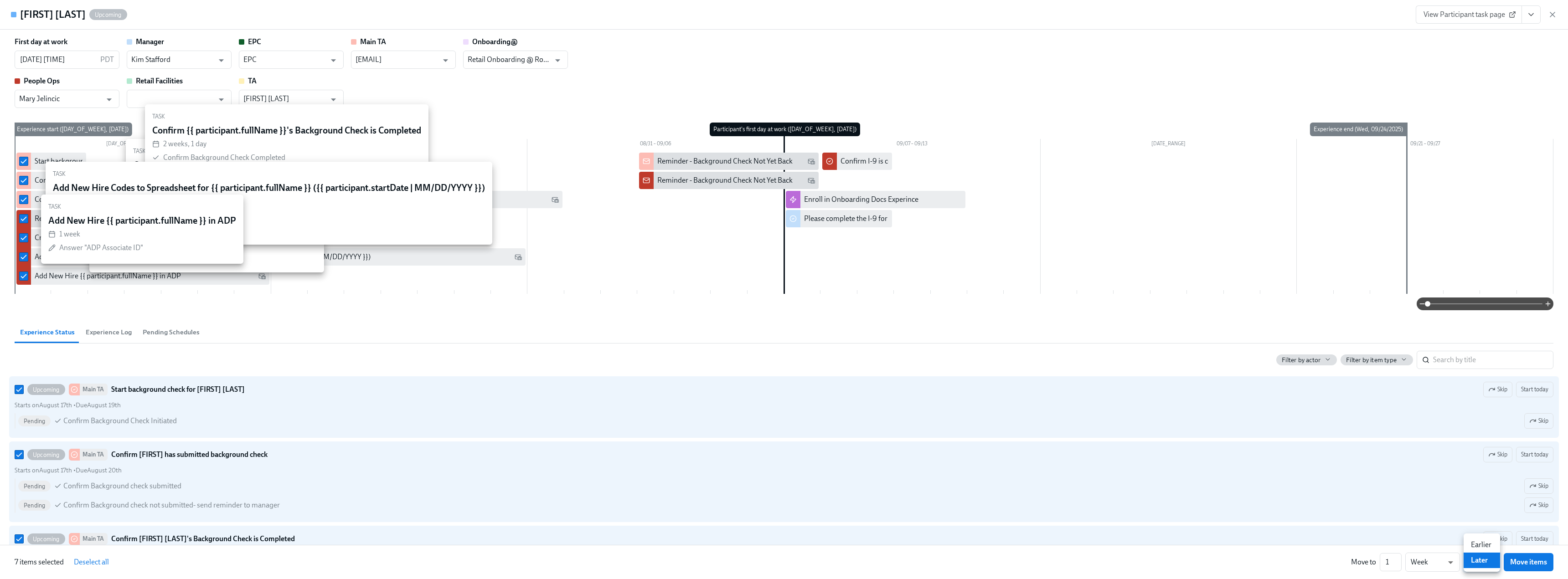type on "earlier" 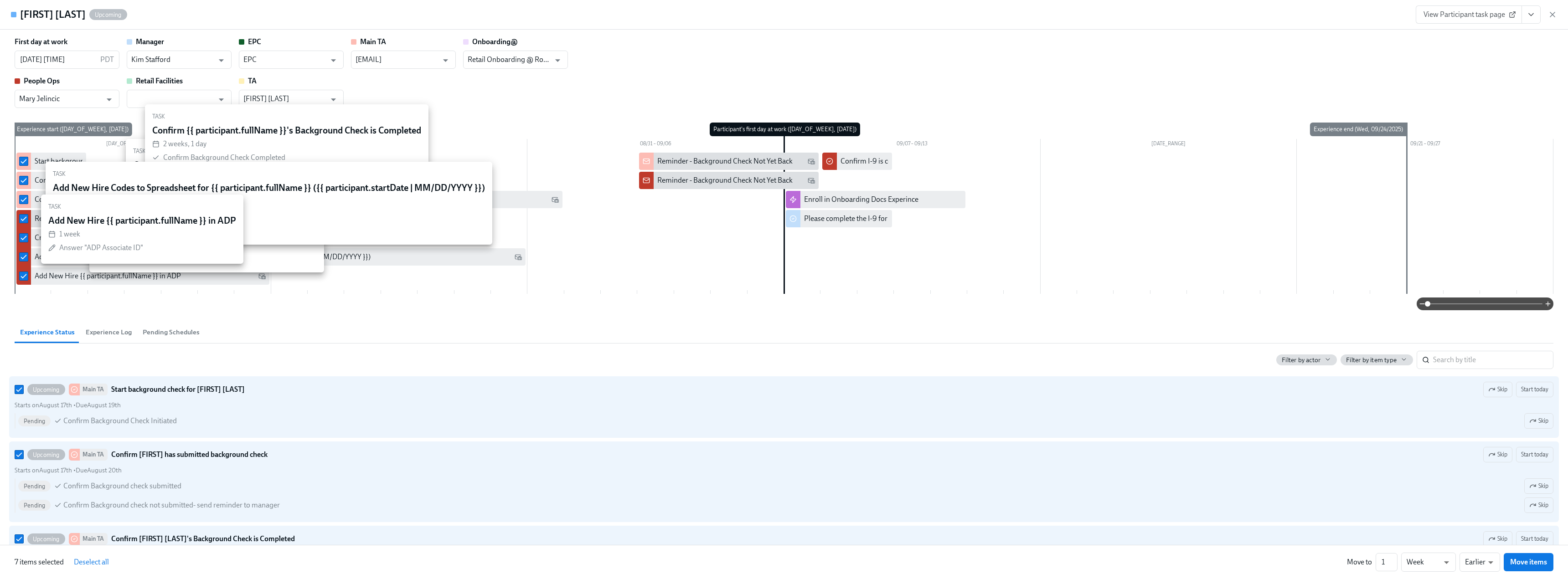 click on "Move items" at bounding box center [1528, 562] 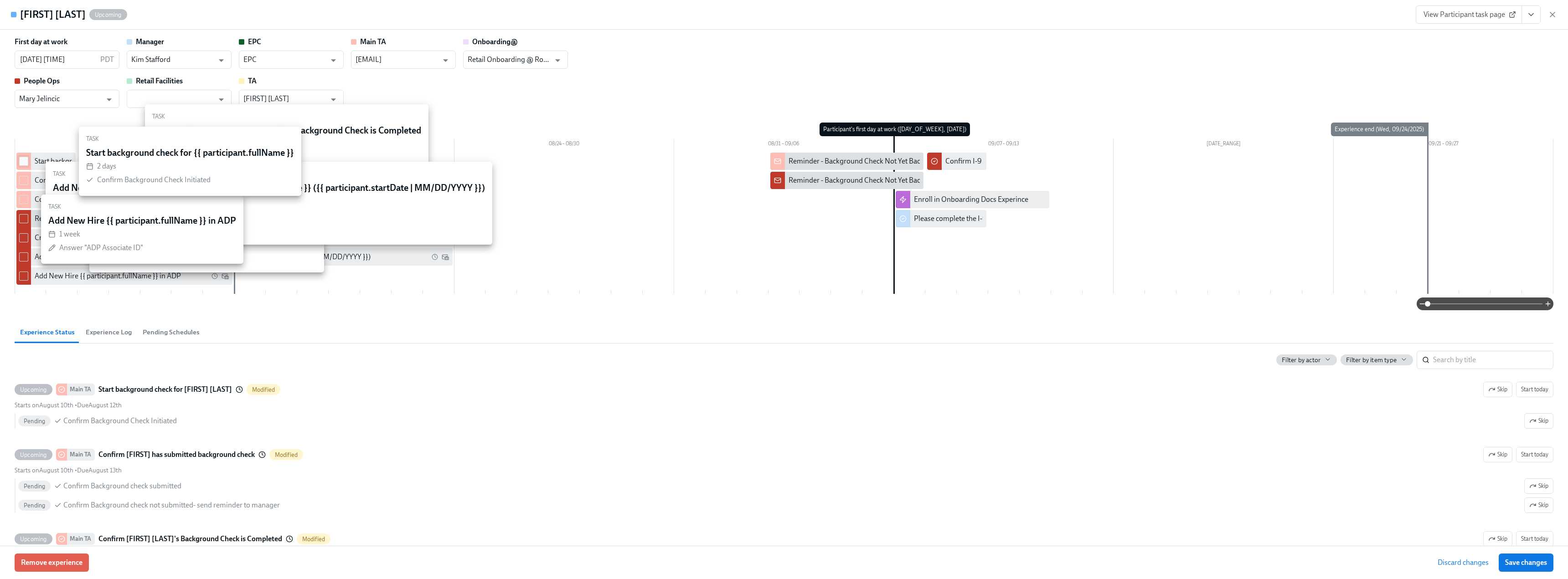 click at bounding box center [24, 161] 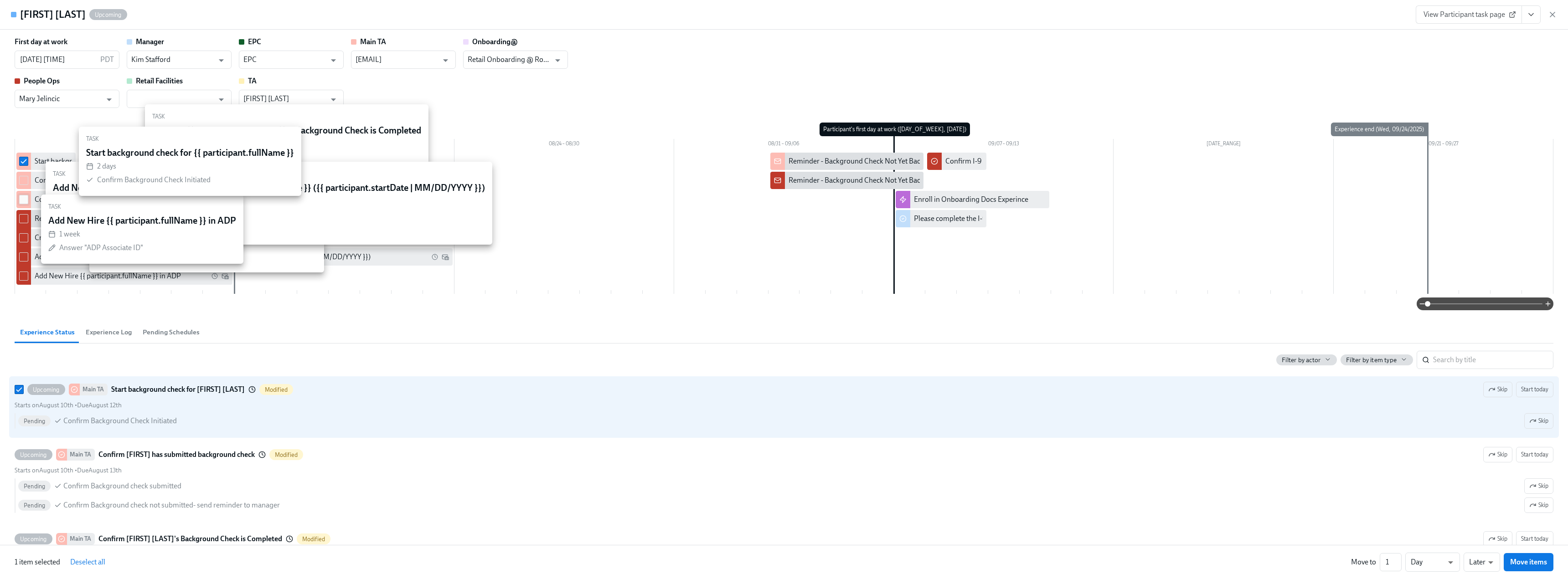 click at bounding box center [24, 180] 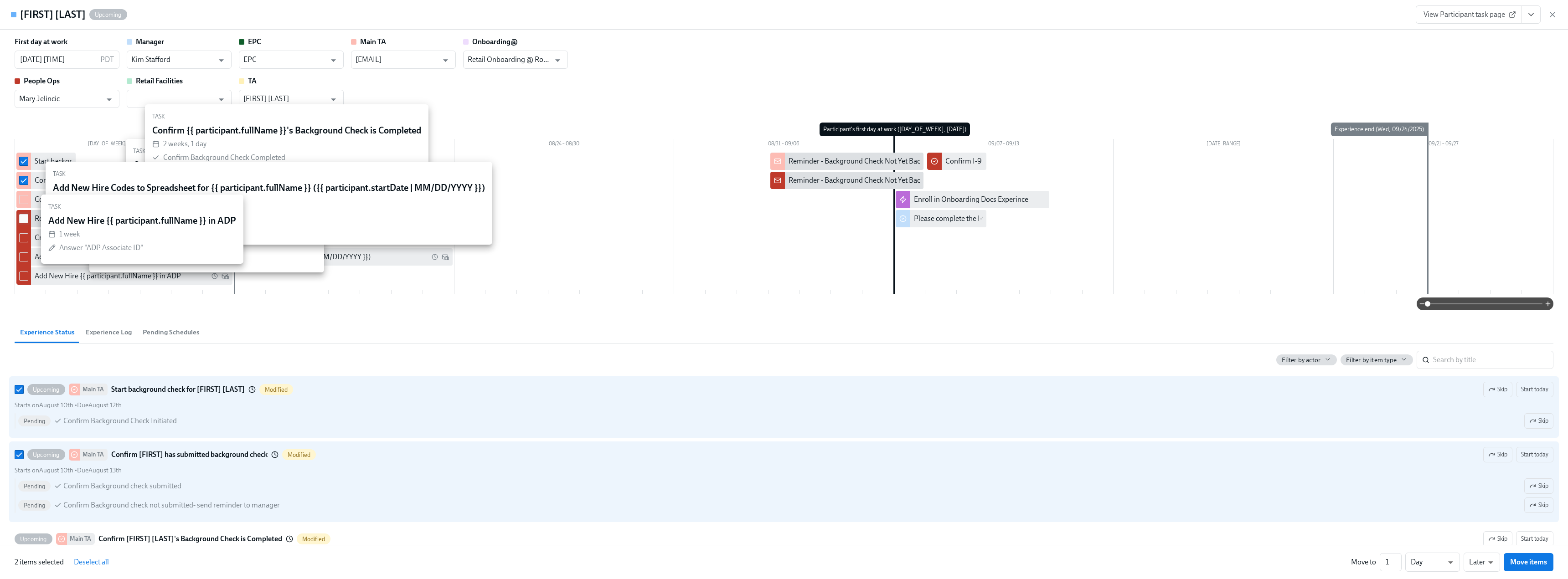 click at bounding box center (24, 200) 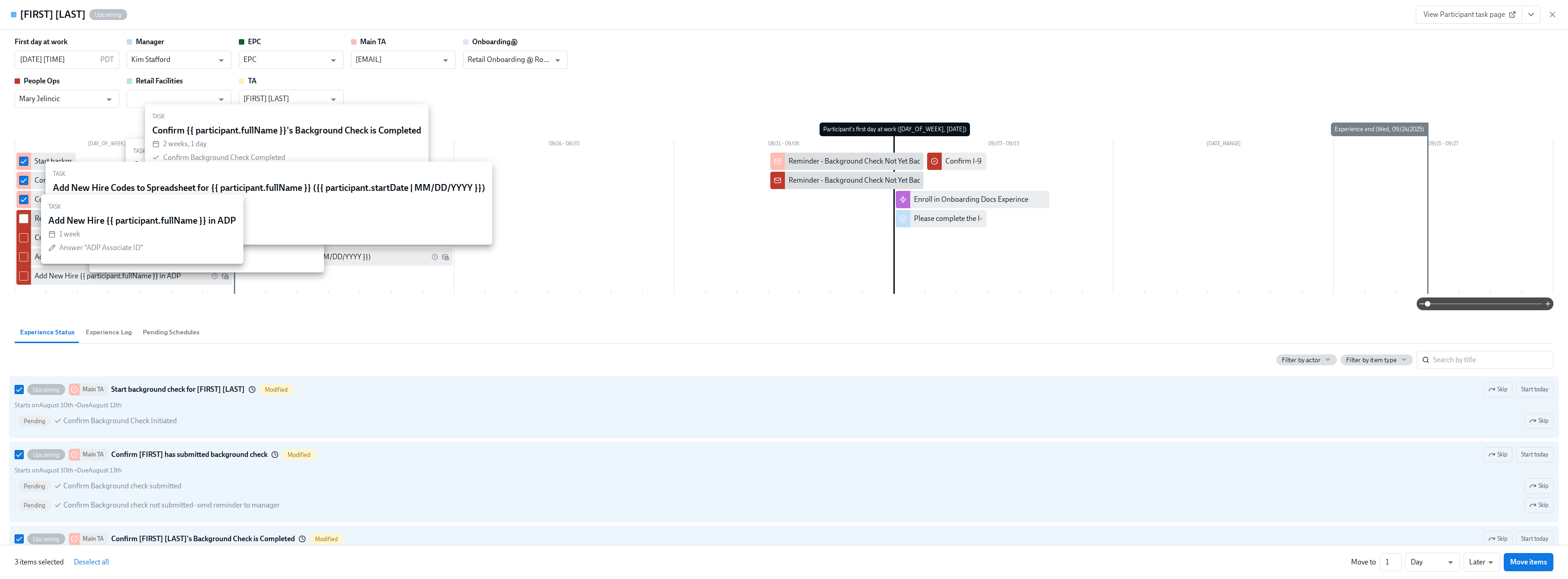 click at bounding box center (24, 219) 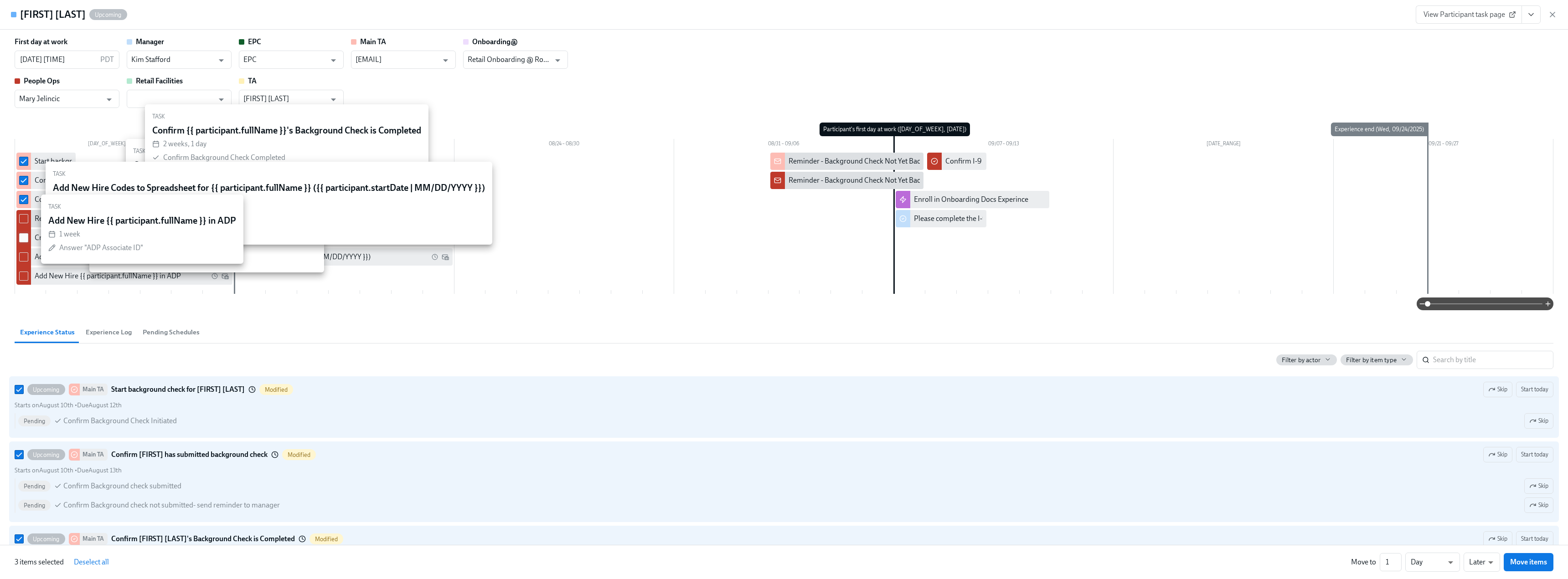 click at bounding box center [24, 238] 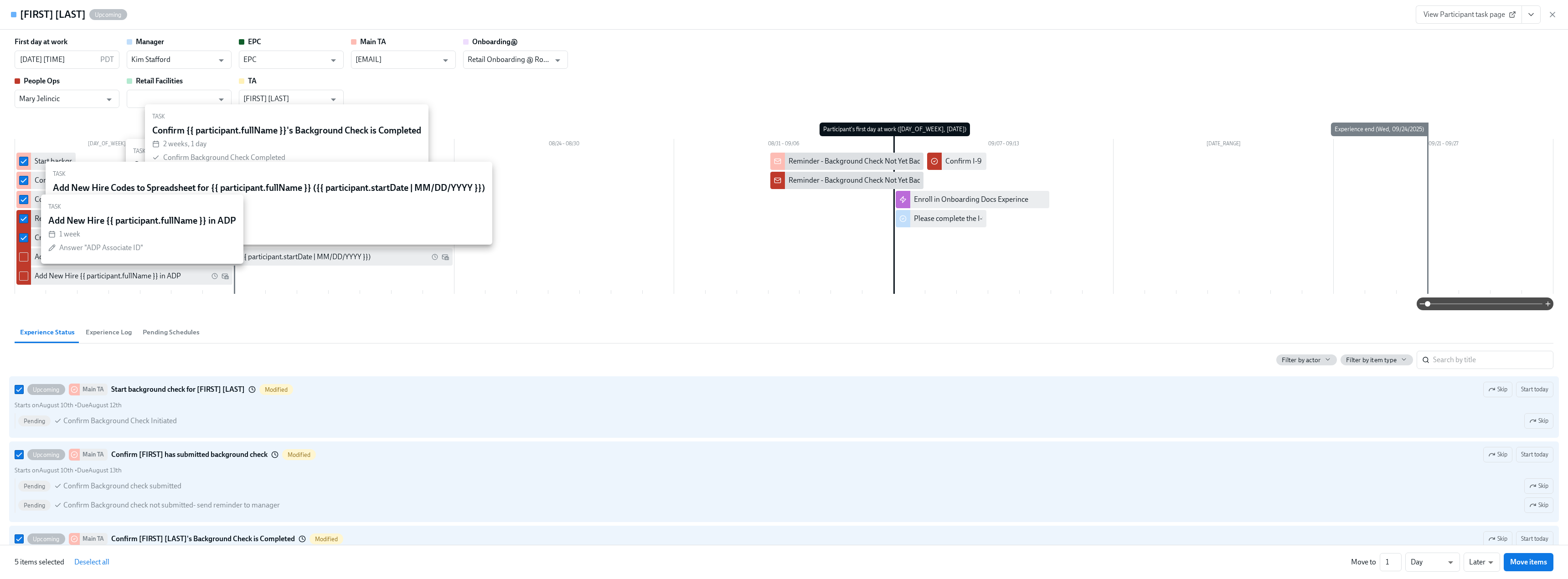 click at bounding box center (24, 257) 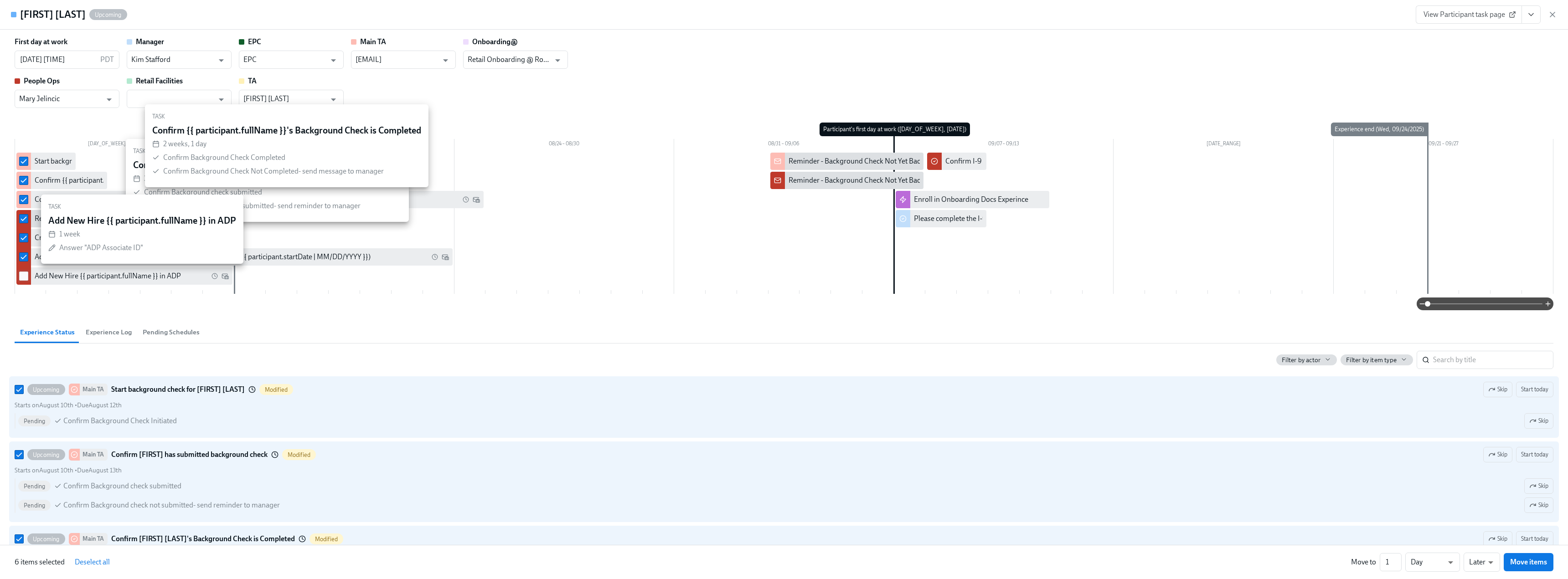 click at bounding box center [24, 276] 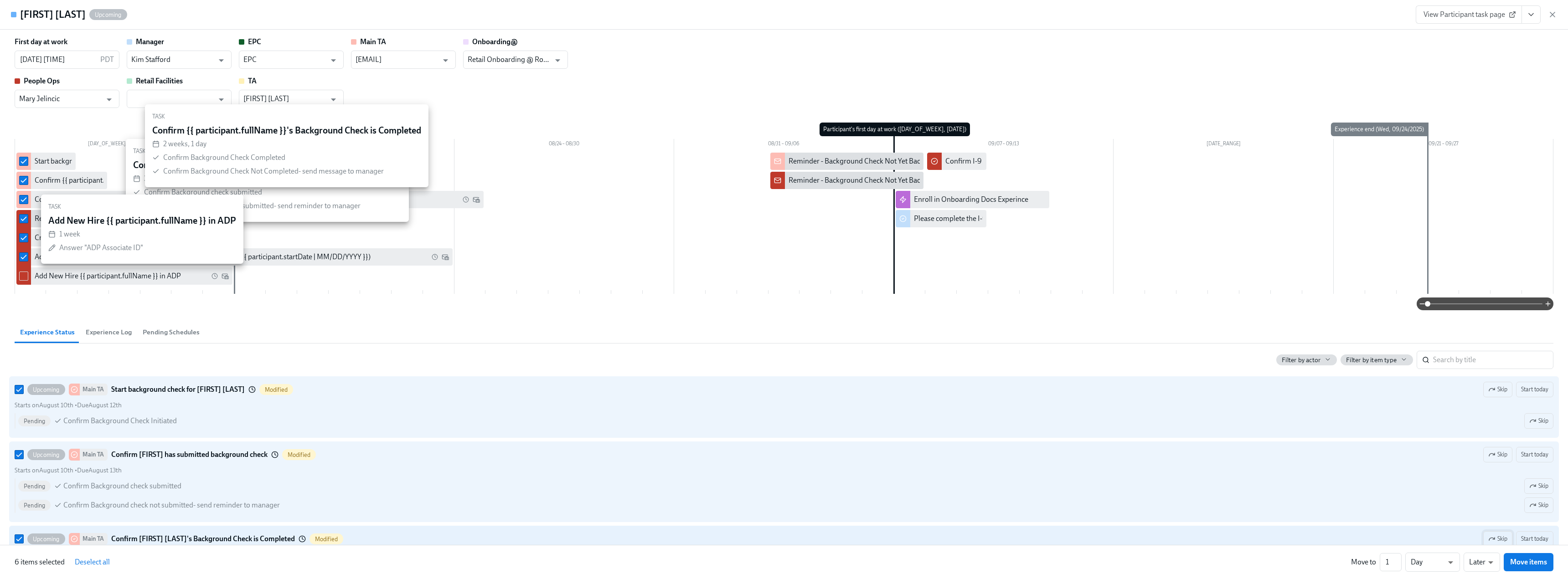 checkbox on "true" 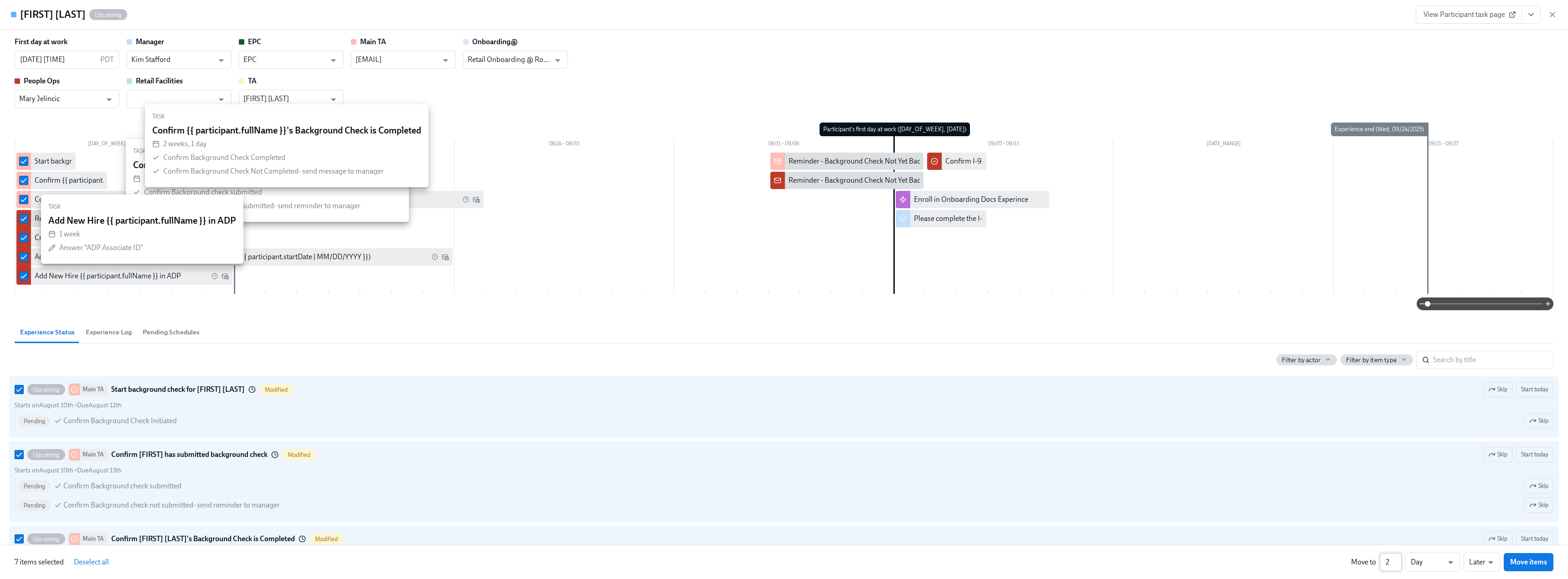 click on "2" at bounding box center (1391, 562) 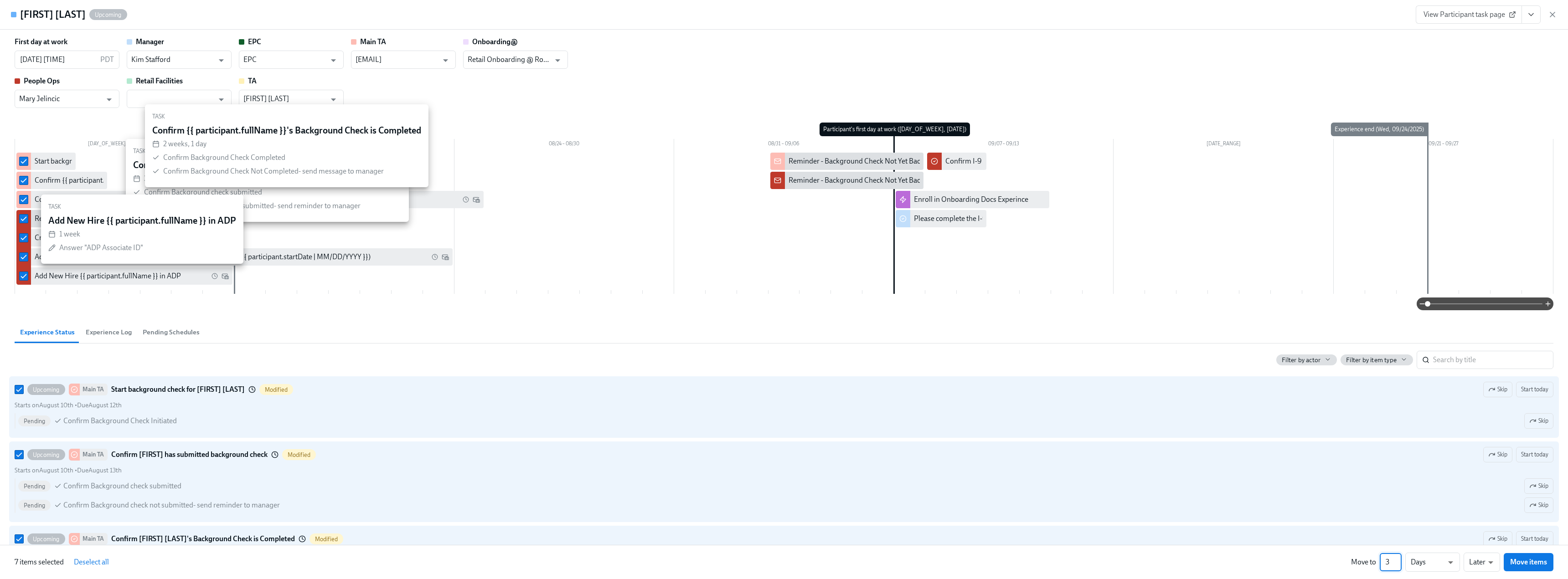 click on "3" at bounding box center [1391, 562] 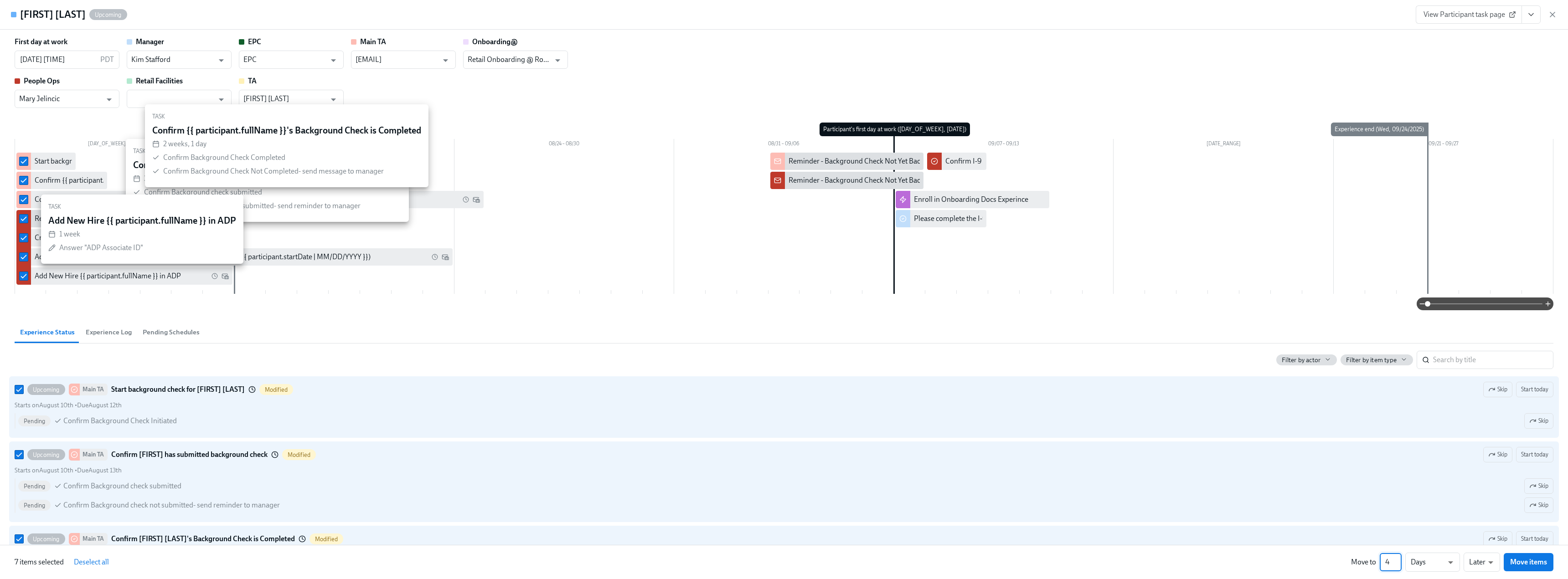 click on "4" at bounding box center [1391, 562] 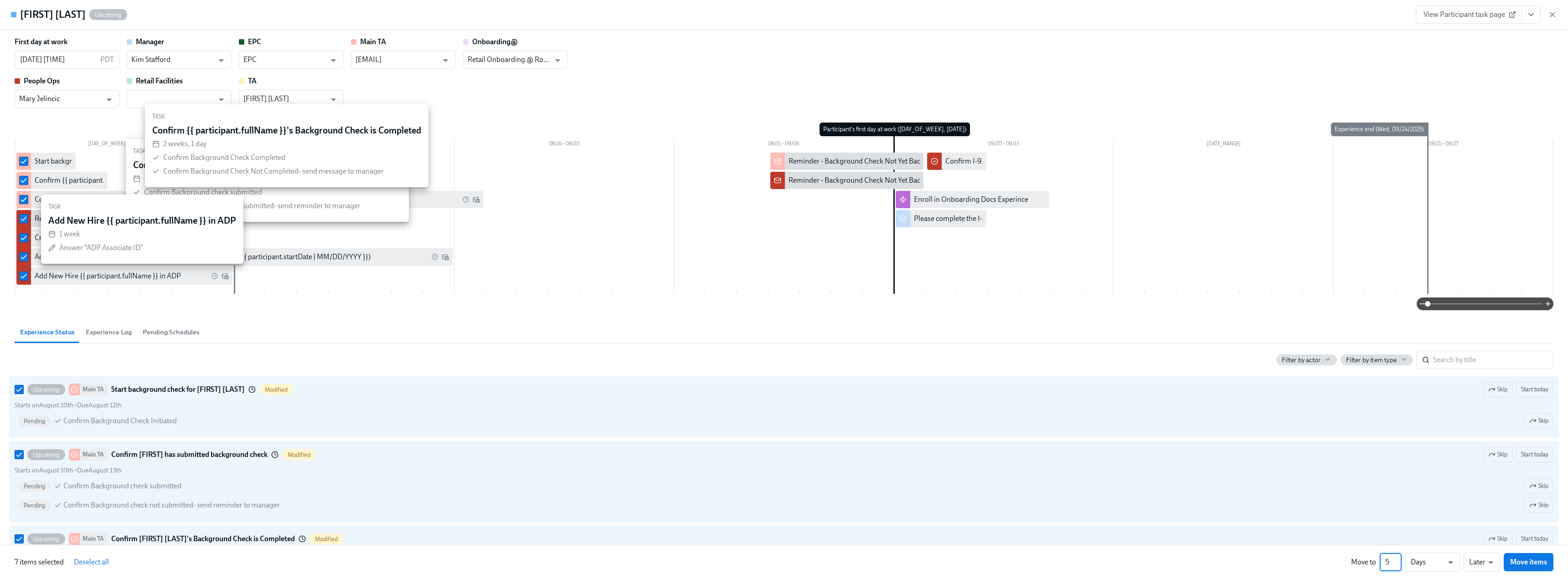 click on "5" at bounding box center (1391, 562) 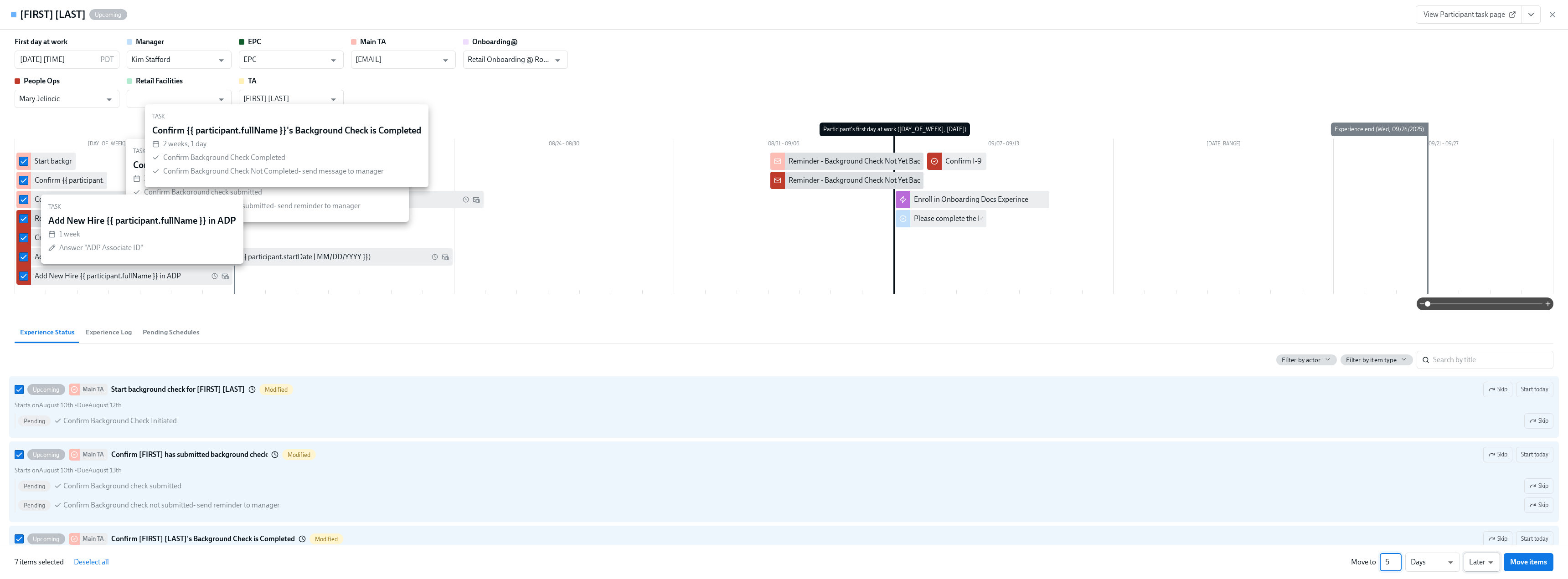 click on "Home Experiences Moments Reports Employees Settings Review us on G2 Help Center [FIRST] [LAST] Retail Onboarding - POps Only   Active Preview Edit Enroll More Public Name Rothy's Onboarding Notification Sender Name Rothy's People Team via Dado Reply-to email peopleops@rothys.com Resources Seasonal Retail Employees Tracker Background Check Tracker Discount Codes for new joiners (for Dado import) Retail Onboarding@ Tracker (Dado) Onboarding - People Team Tracker Master Employee Evergreen Codes List New Hire IT preferences (via Dado) Enrollment Form active :  https://my.dadohr.com/enrollmentForms/D1xCnyRV-wtxut6OGUeDiEcuyvpjjqakz View settings Timeline Search 24 tasks   1 automations   Lasts   24 days Filter by Actor Participant Manager EPC Main TA Onboarding@ People Ops Retail Facilities TA Automation Week 1 Week 2 Week 3 Week 4 Week 5 Week 6 1 2 6 2 1 3 1 3 2 1 2 1 3 Experience start Participant's first day at work Experience end Enroll in Onboarding Docs Experince Welcome to Team Rothy’s!" at bounding box center (784, 21) 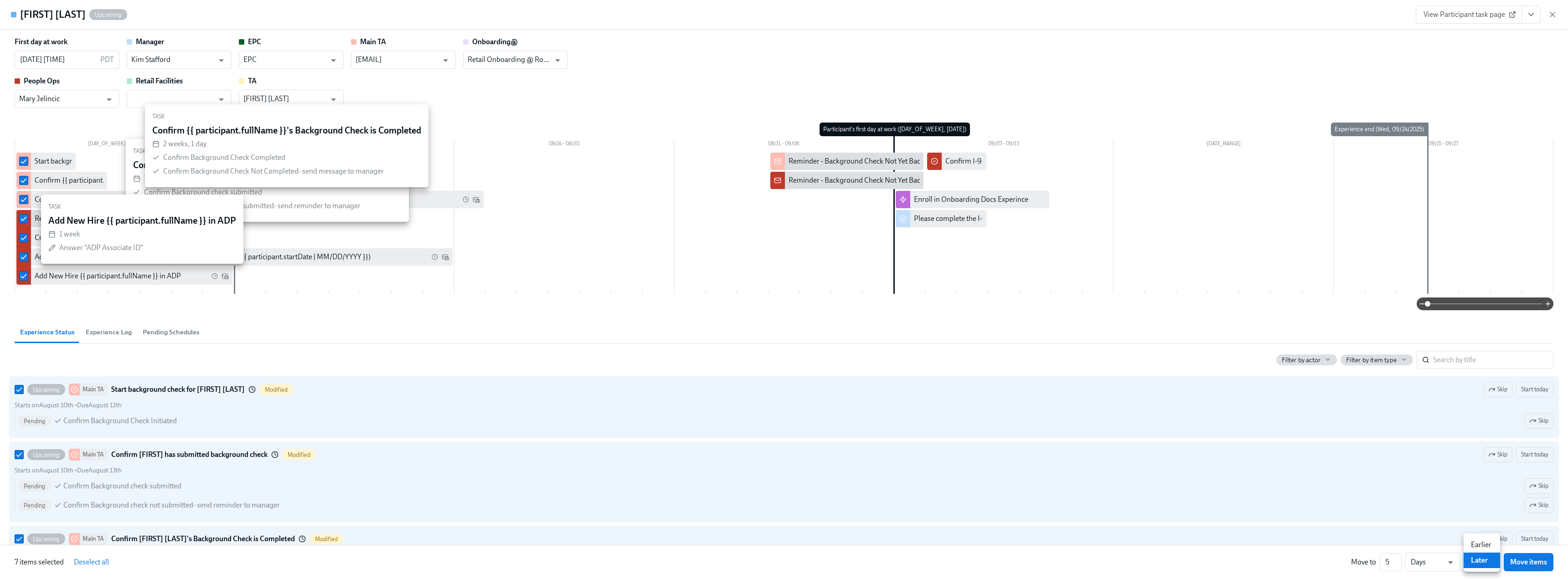 click on "Earlier" at bounding box center (1482, 545) 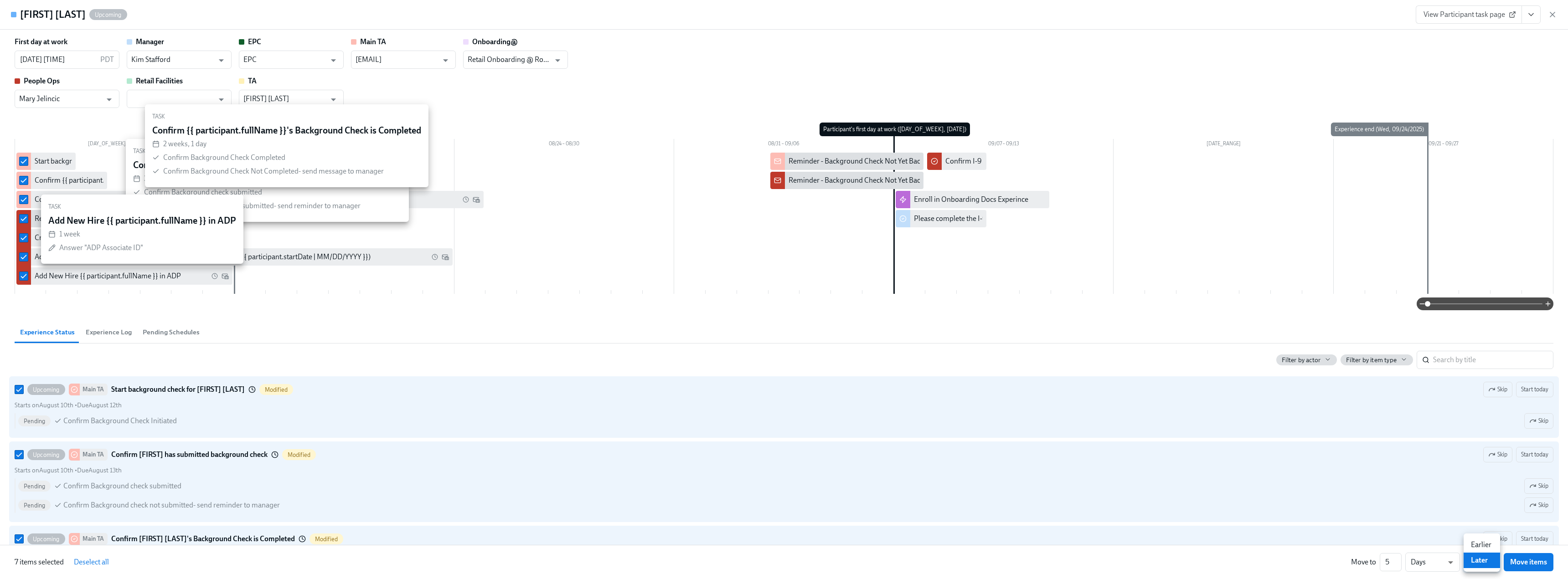 type on "earlier" 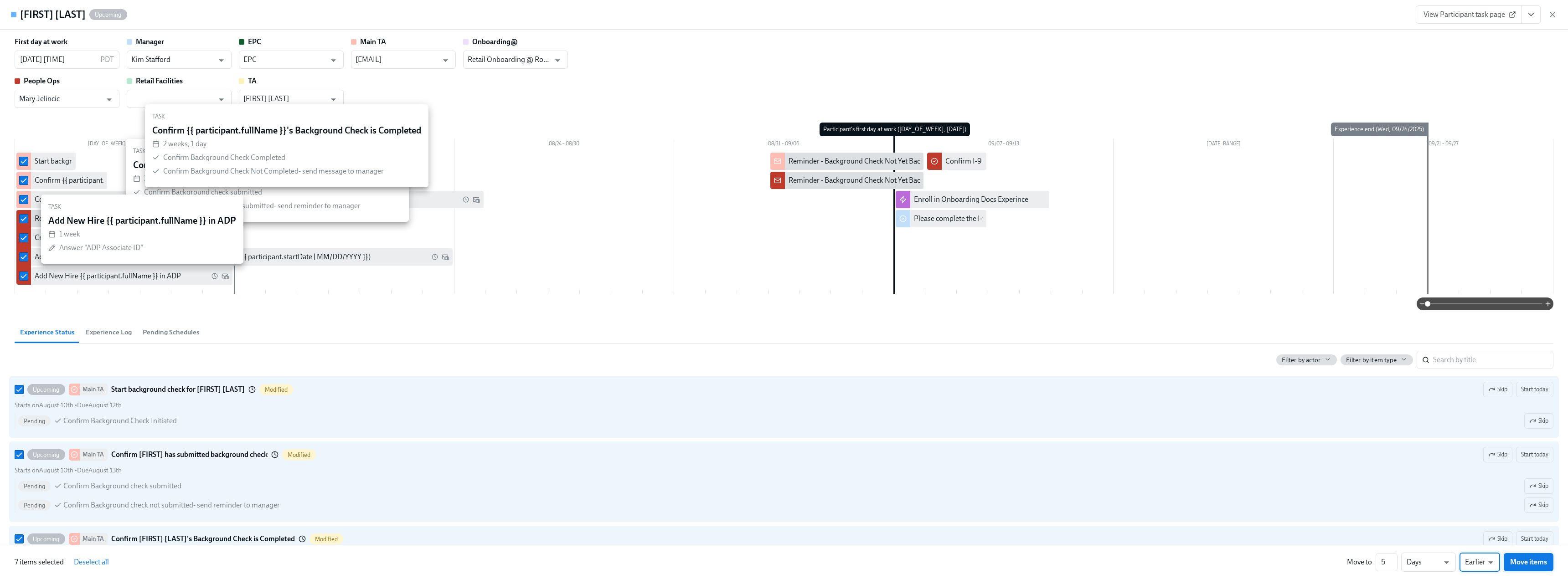 click on "Move items" at bounding box center [1528, 562] 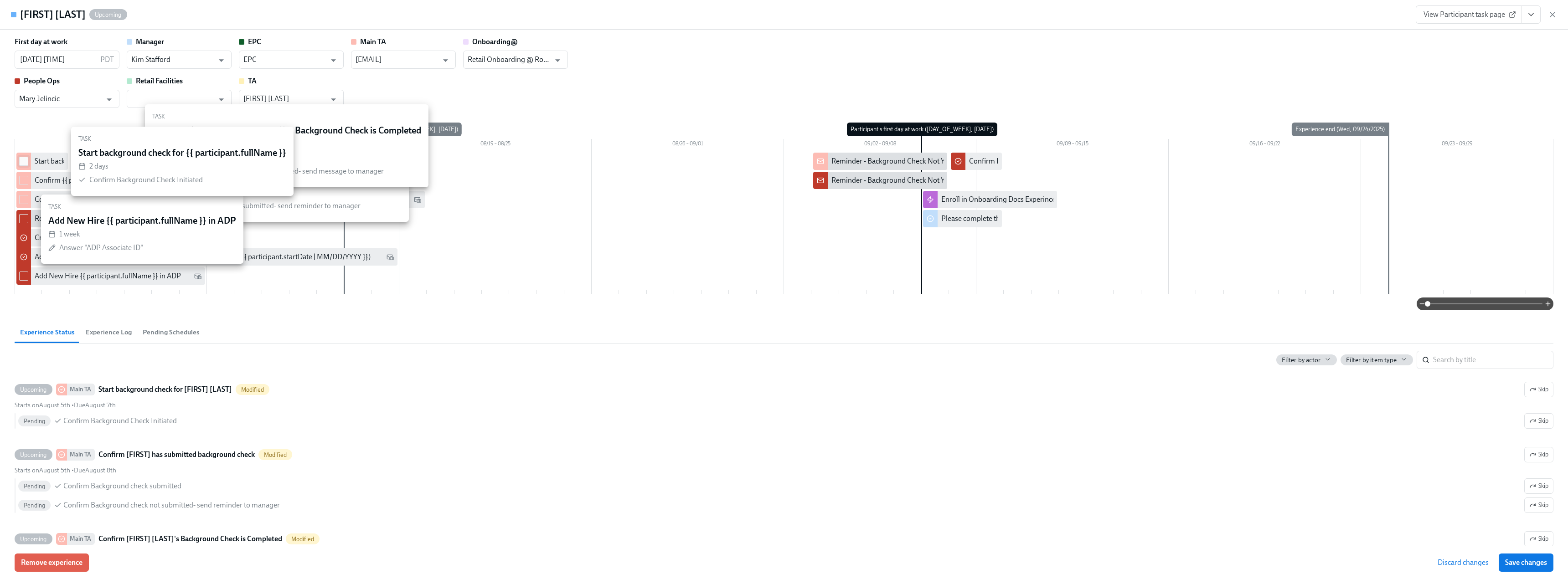 click at bounding box center (24, 161) 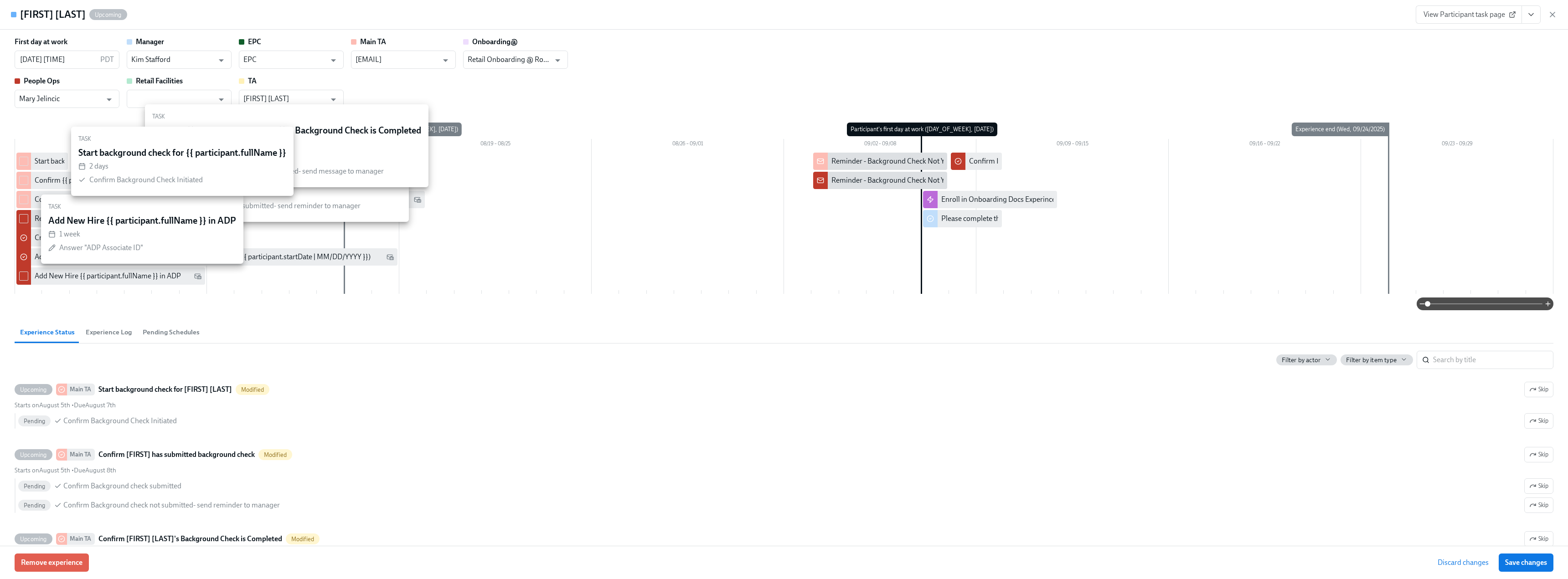 checkbox on "true" 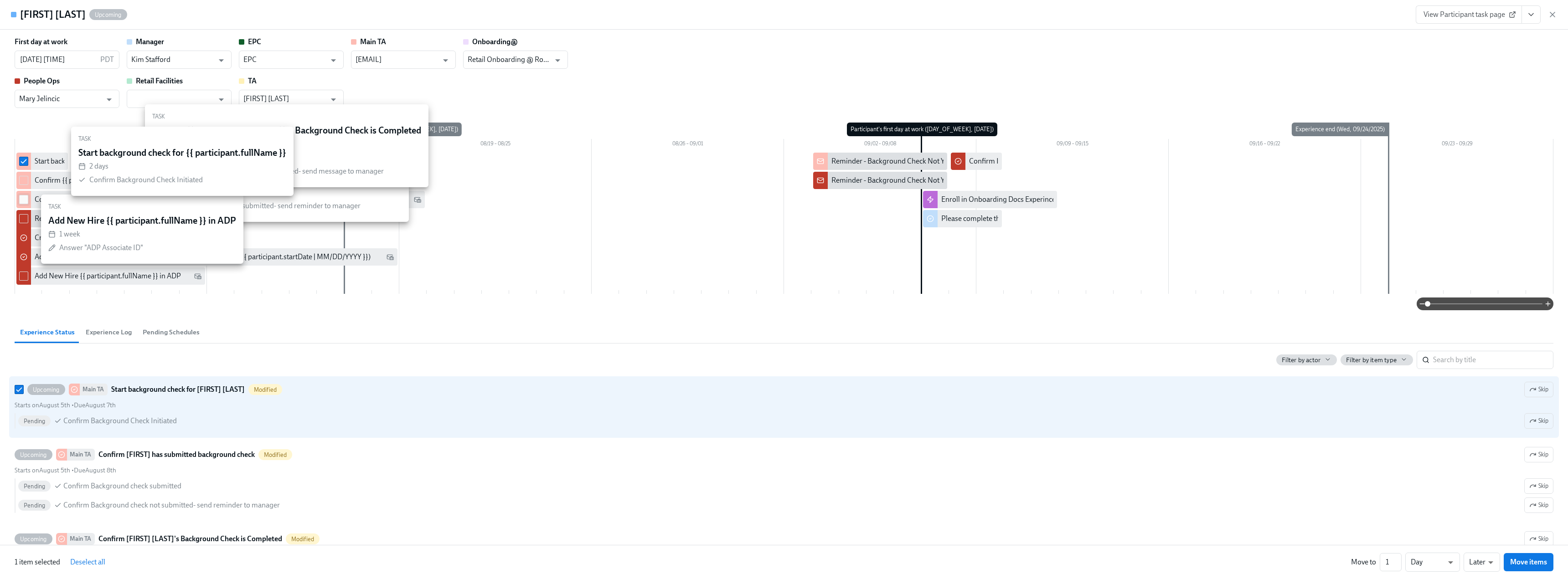 click at bounding box center [24, 180] 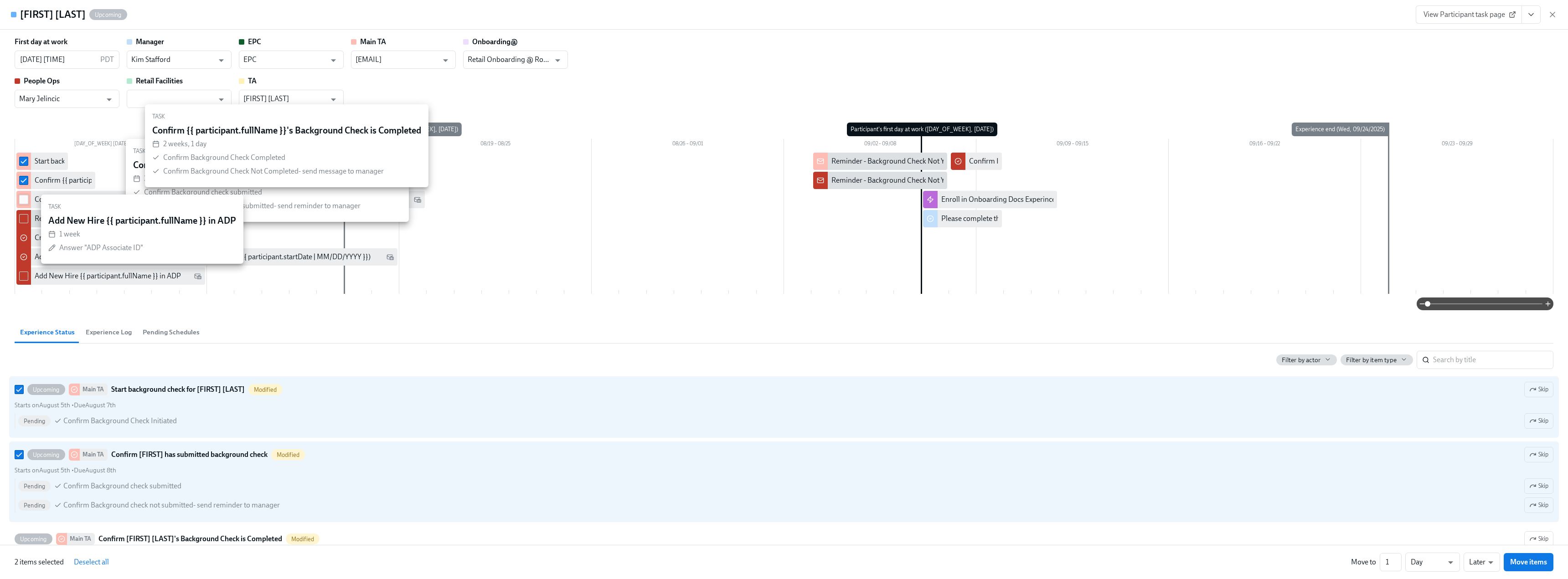 checkbox on "true" 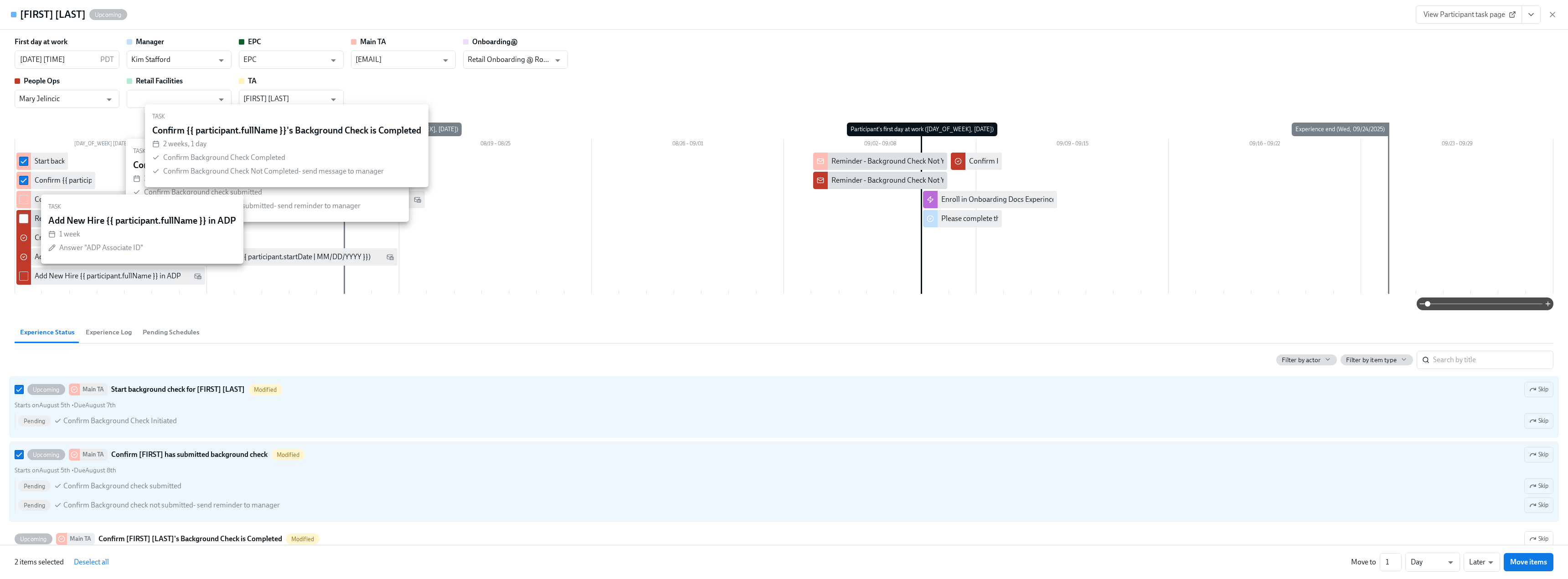 checkbox on "true" 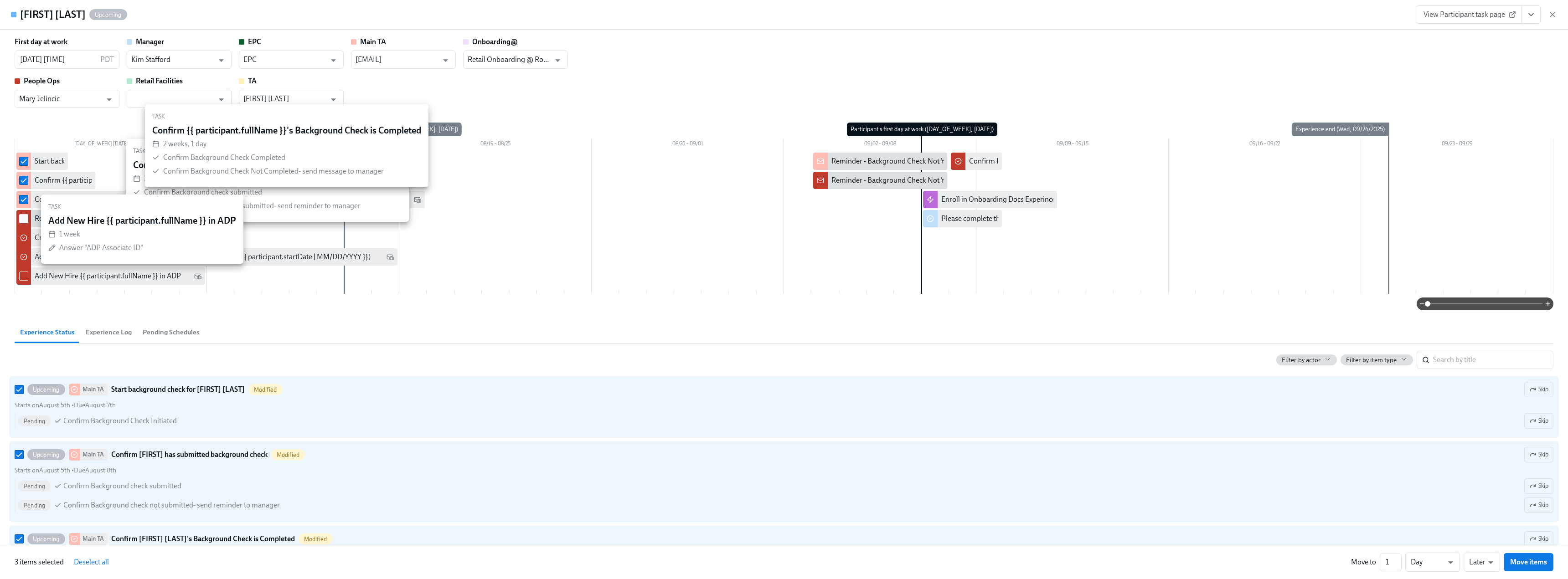 click at bounding box center (24, 219) 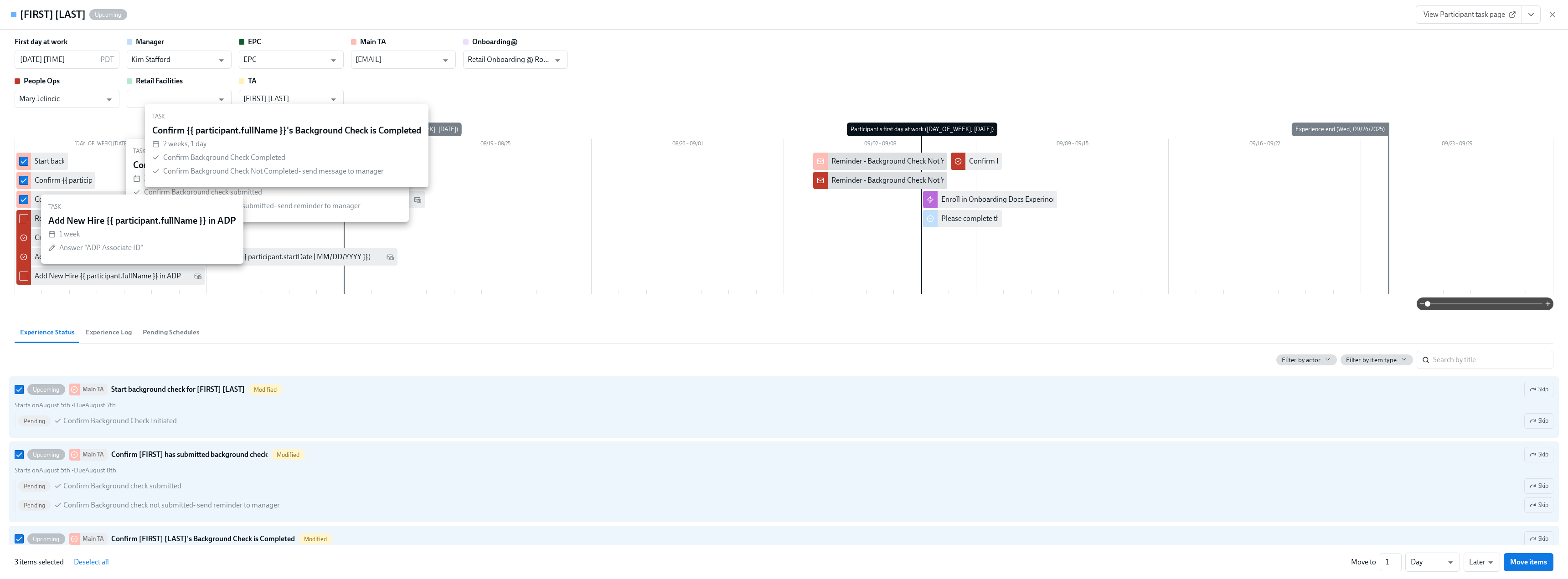 checkbox on "true" 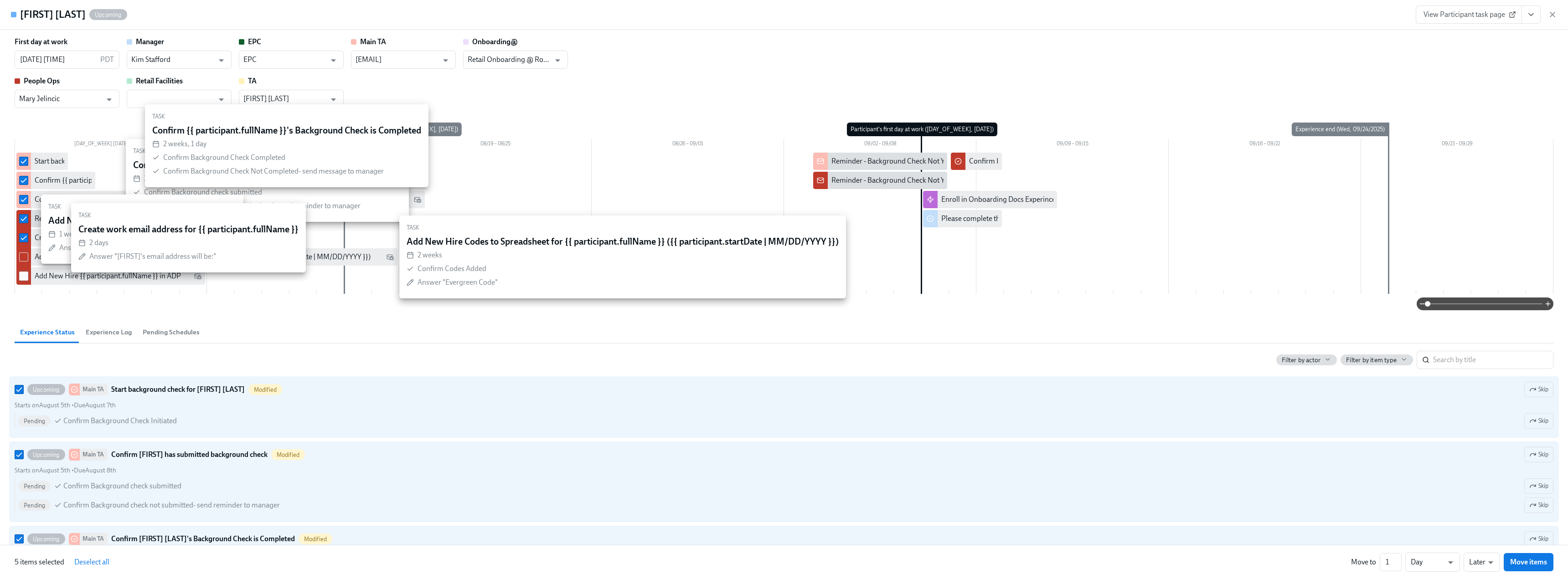 click at bounding box center (24, 257) 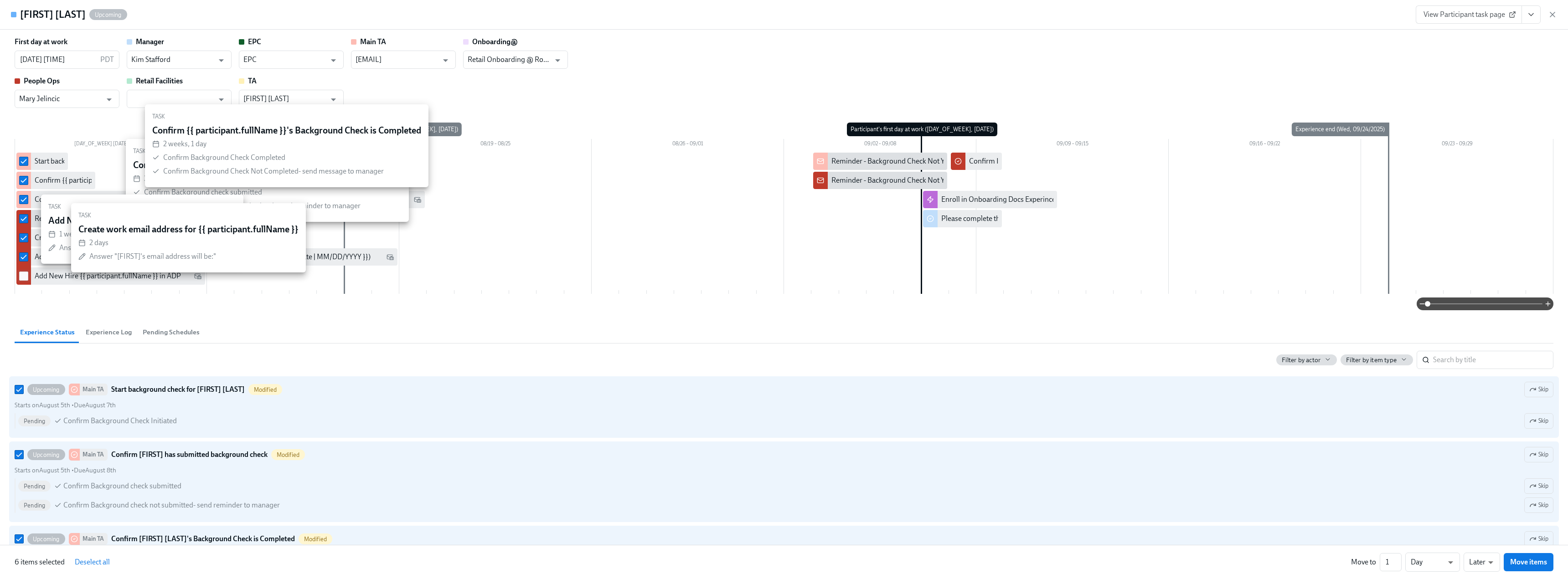 click at bounding box center [24, 276] 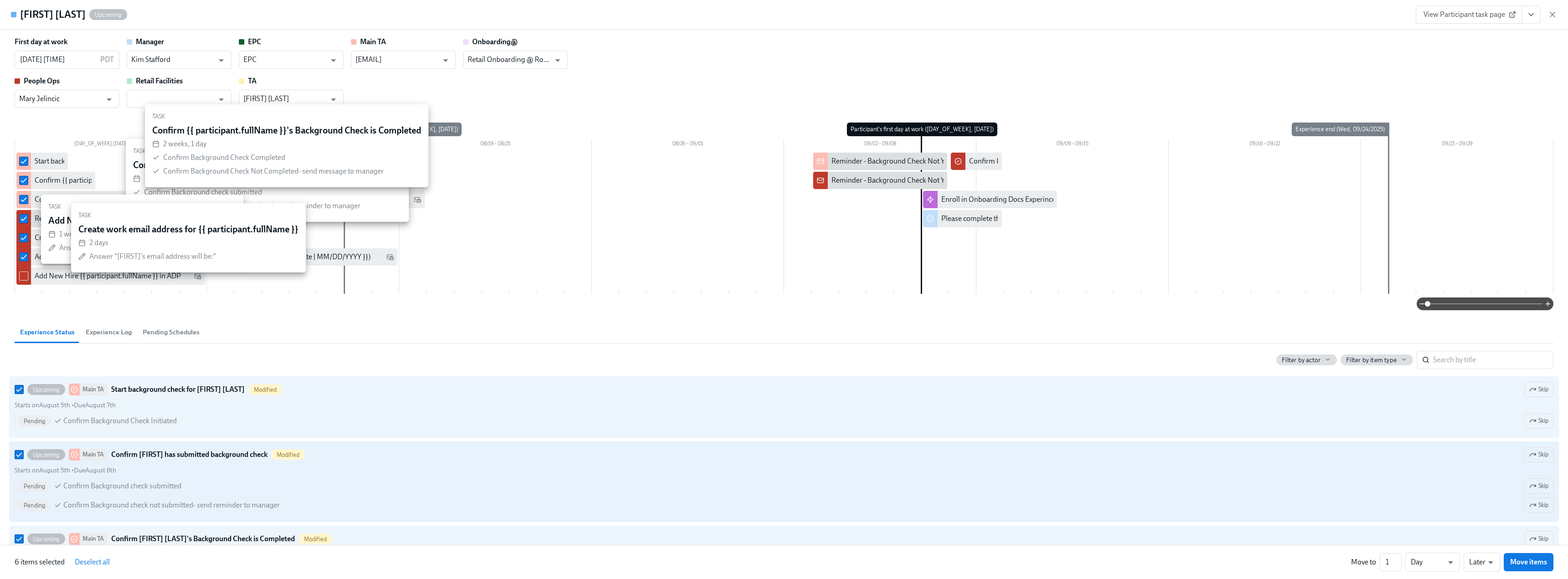 checkbox on "true" 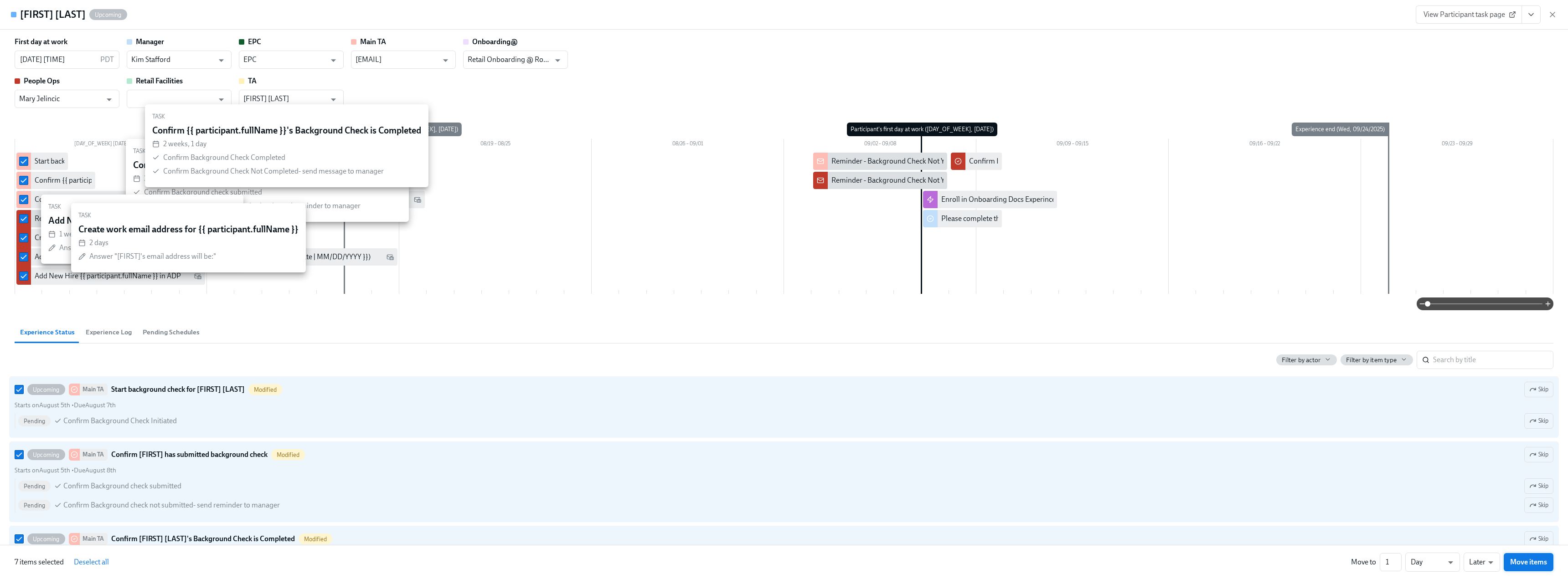 click on "Move items" at bounding box center (1528, 562) 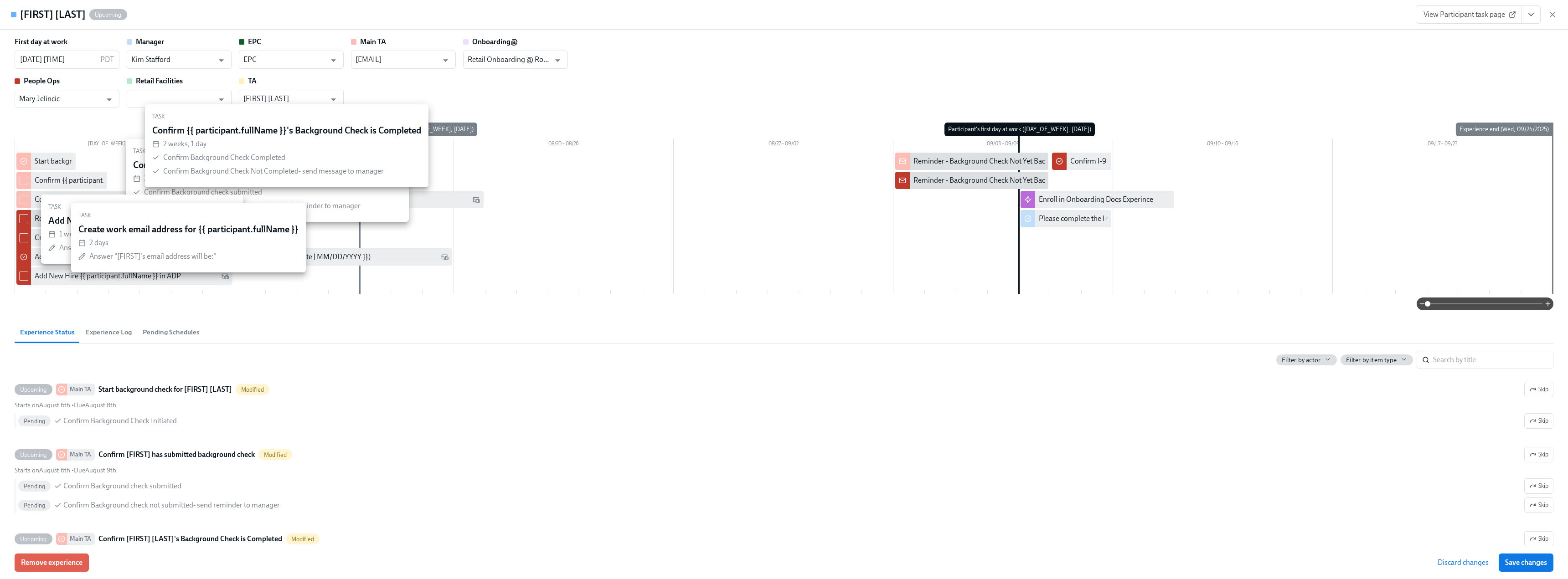 click on "Save changes" at bounding box center [1526, 563] 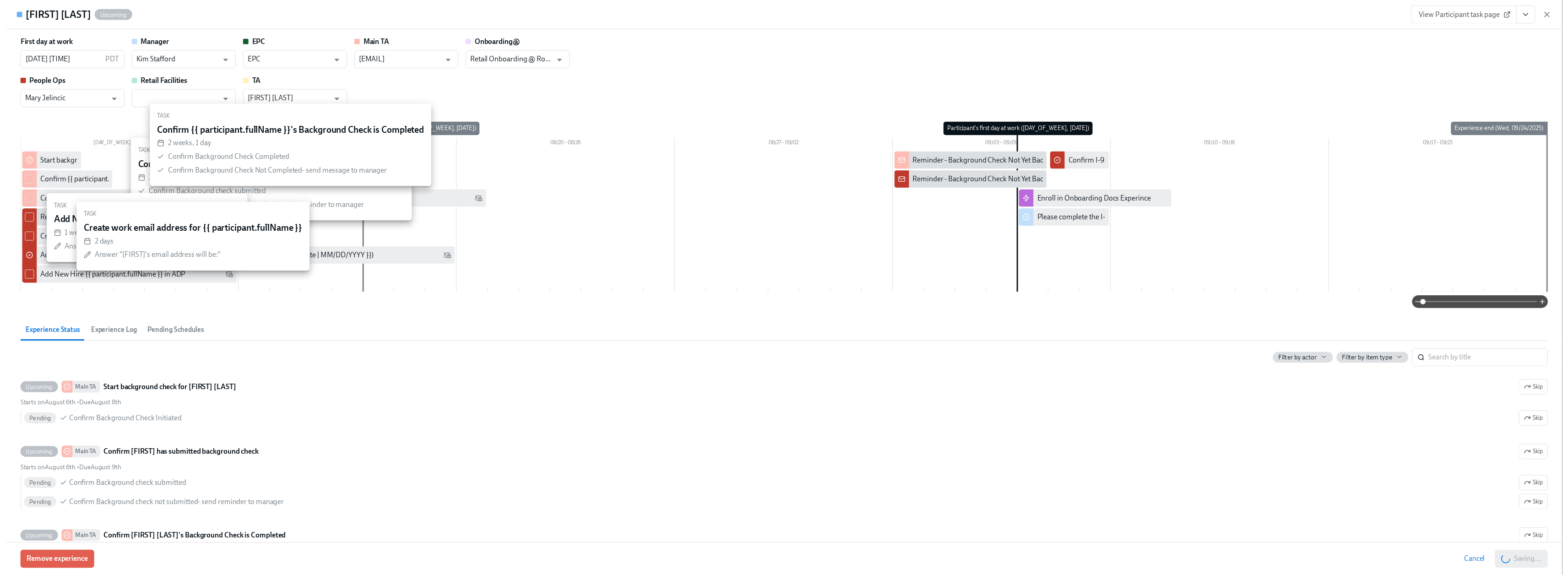 scroll, scrollTop: 0, scrollLeft: 5123, axis: horizontal 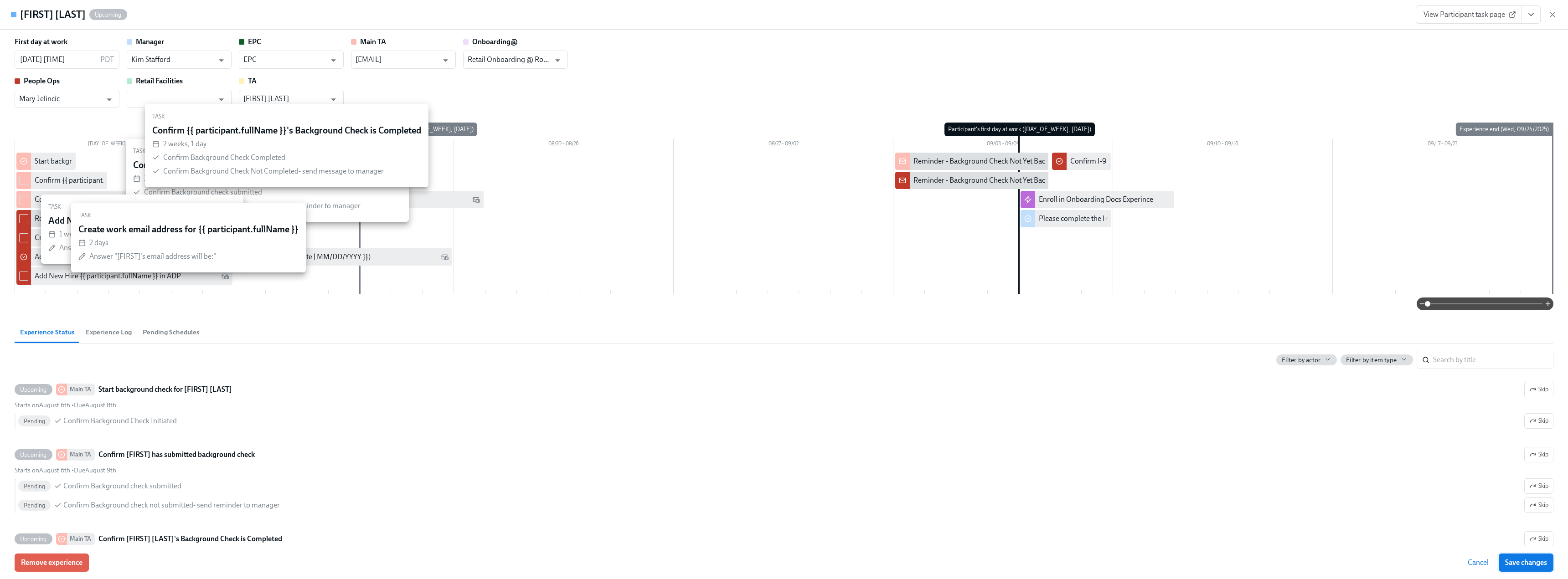 click on "Save changes" at bounding box center (1526, 563) 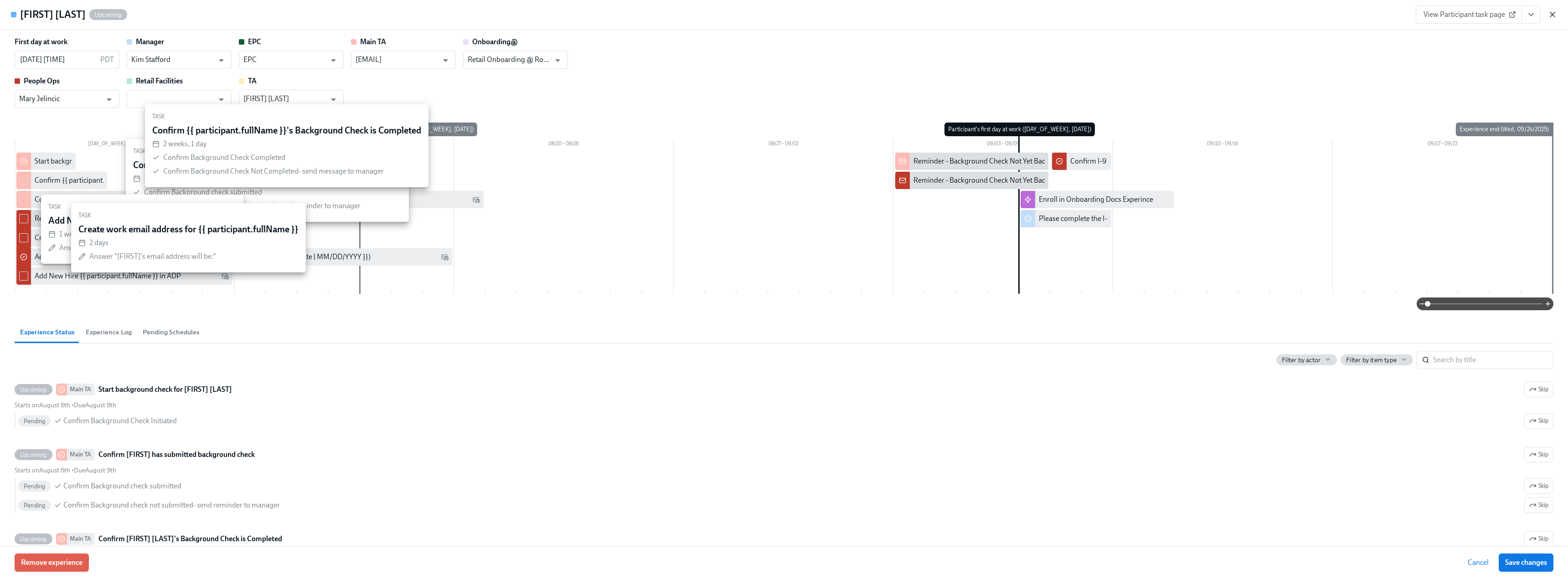click 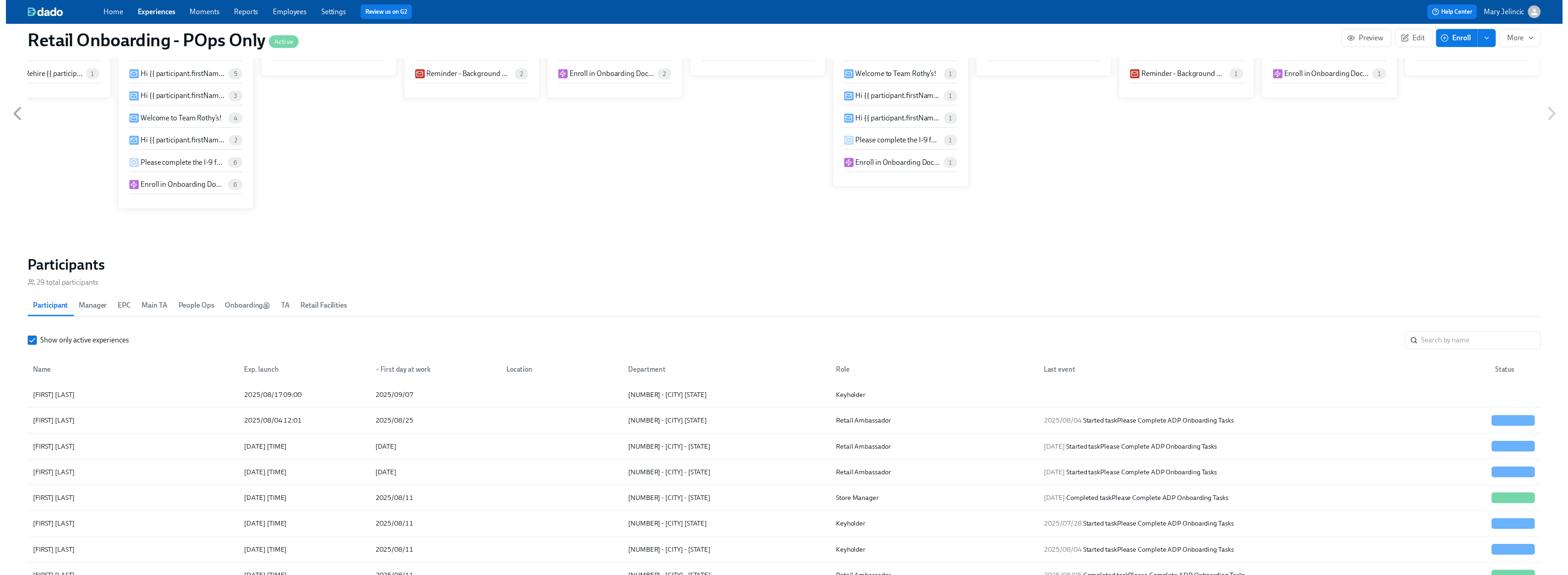 scroll, scrollTop: 0, scrollLeft: 5116, axis: horizontal 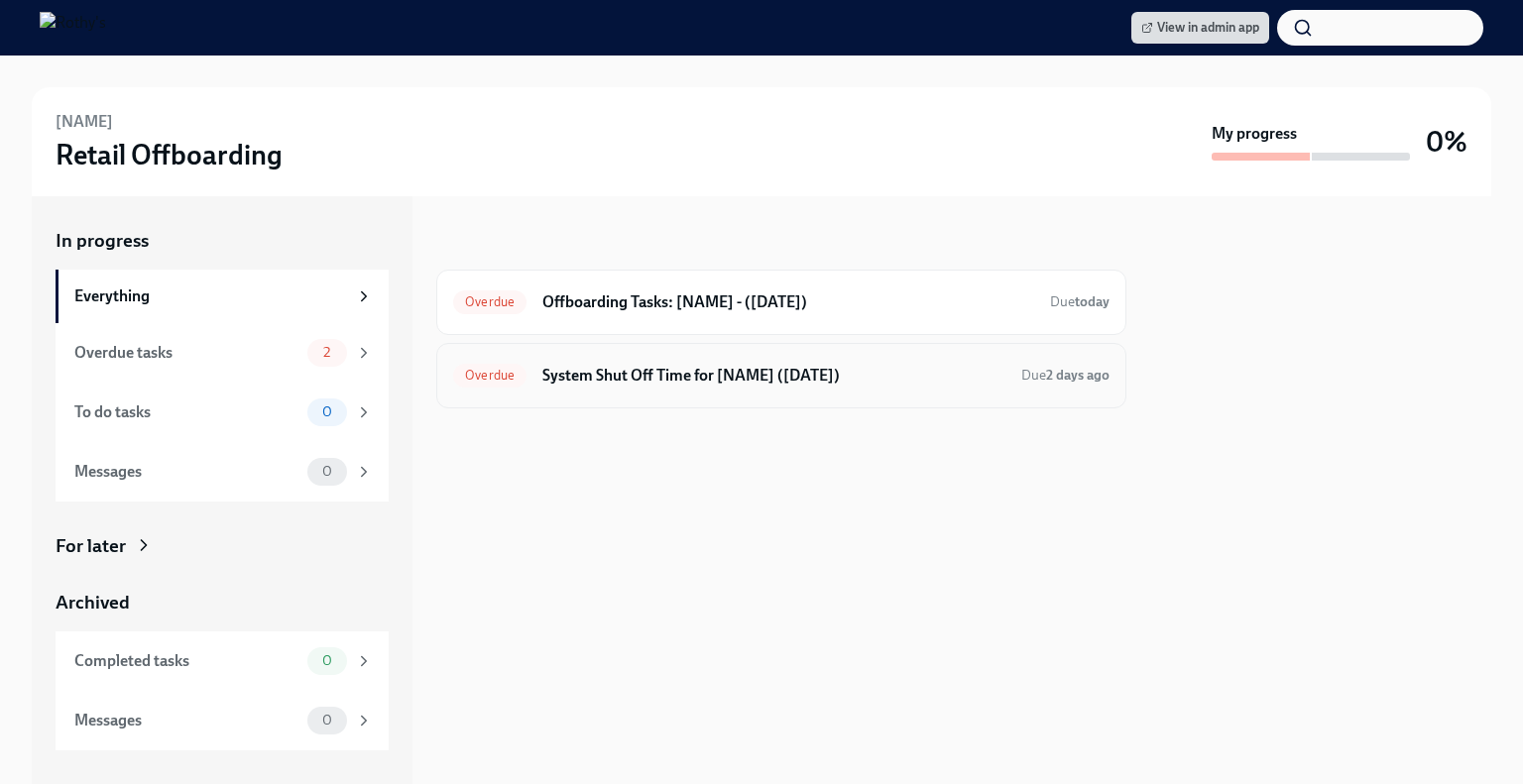 click on "System Shut Off Time for D'Arshe Tabor (08-15-2025)" at bounding box center (773, 376) 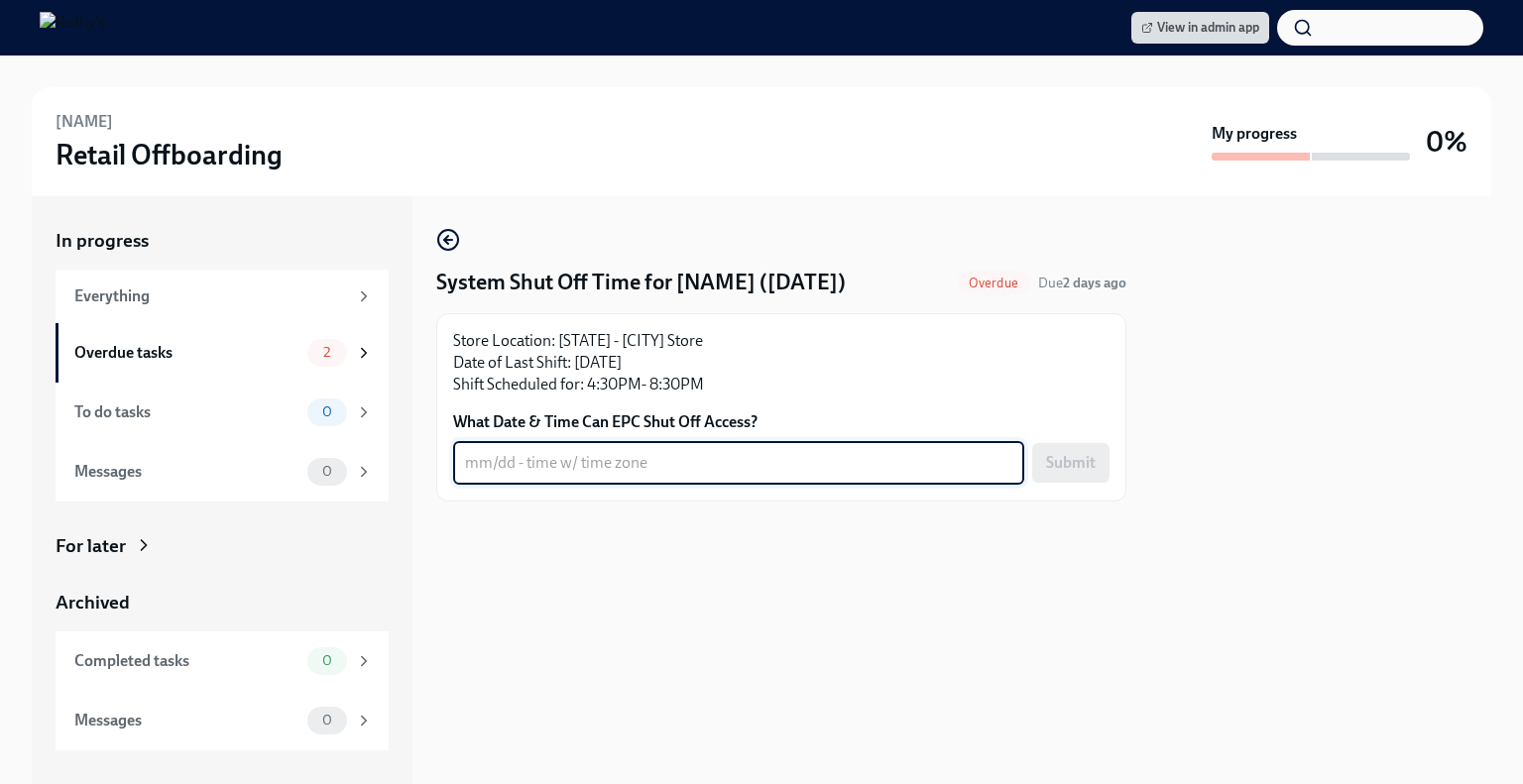 click on "What Date & Time Can EPC Shut Off Access?" at bounding box center [739, 463] 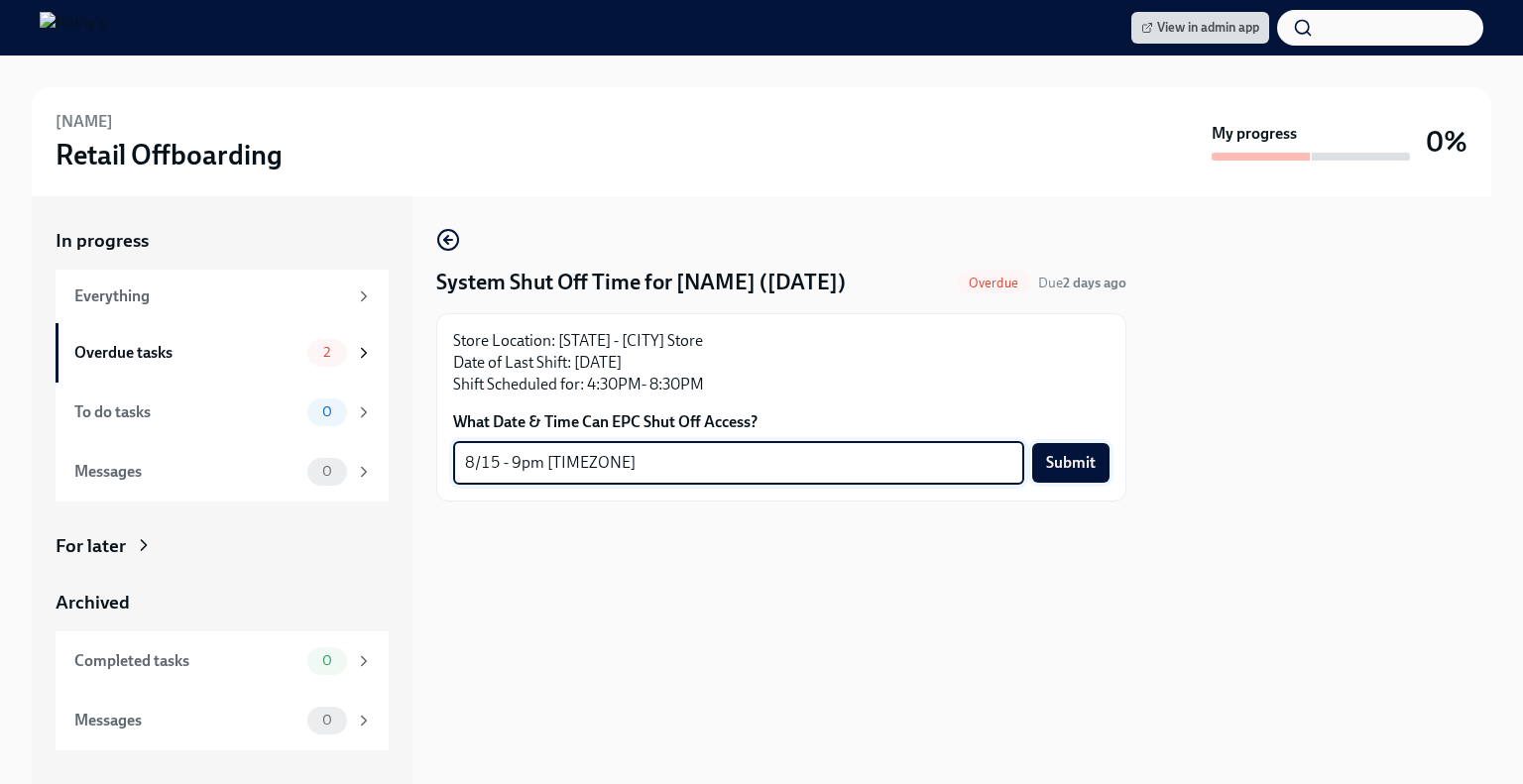 type on "8/15 - 9pm PT" 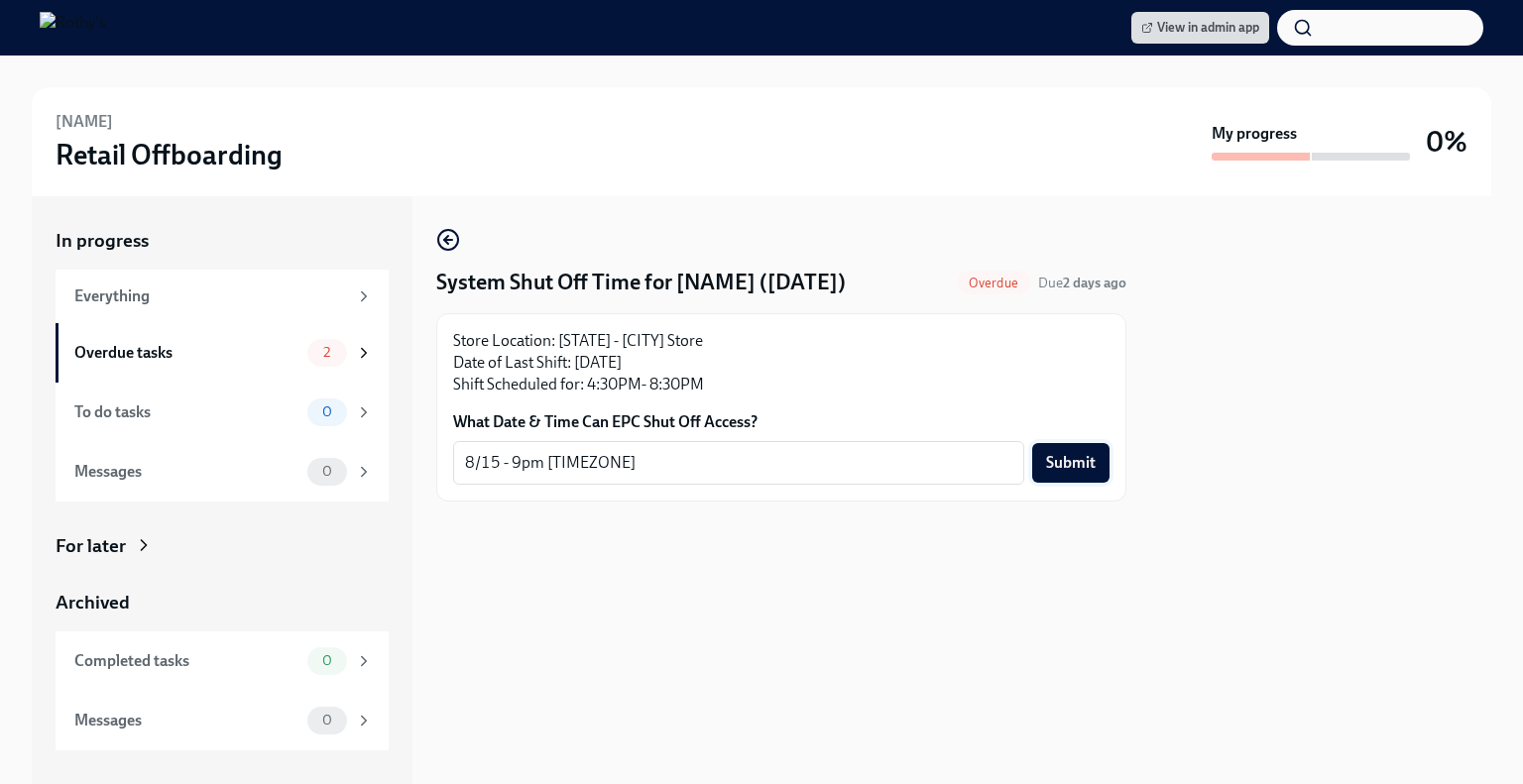 click on "Submit" at bounding box center [1071, 463] 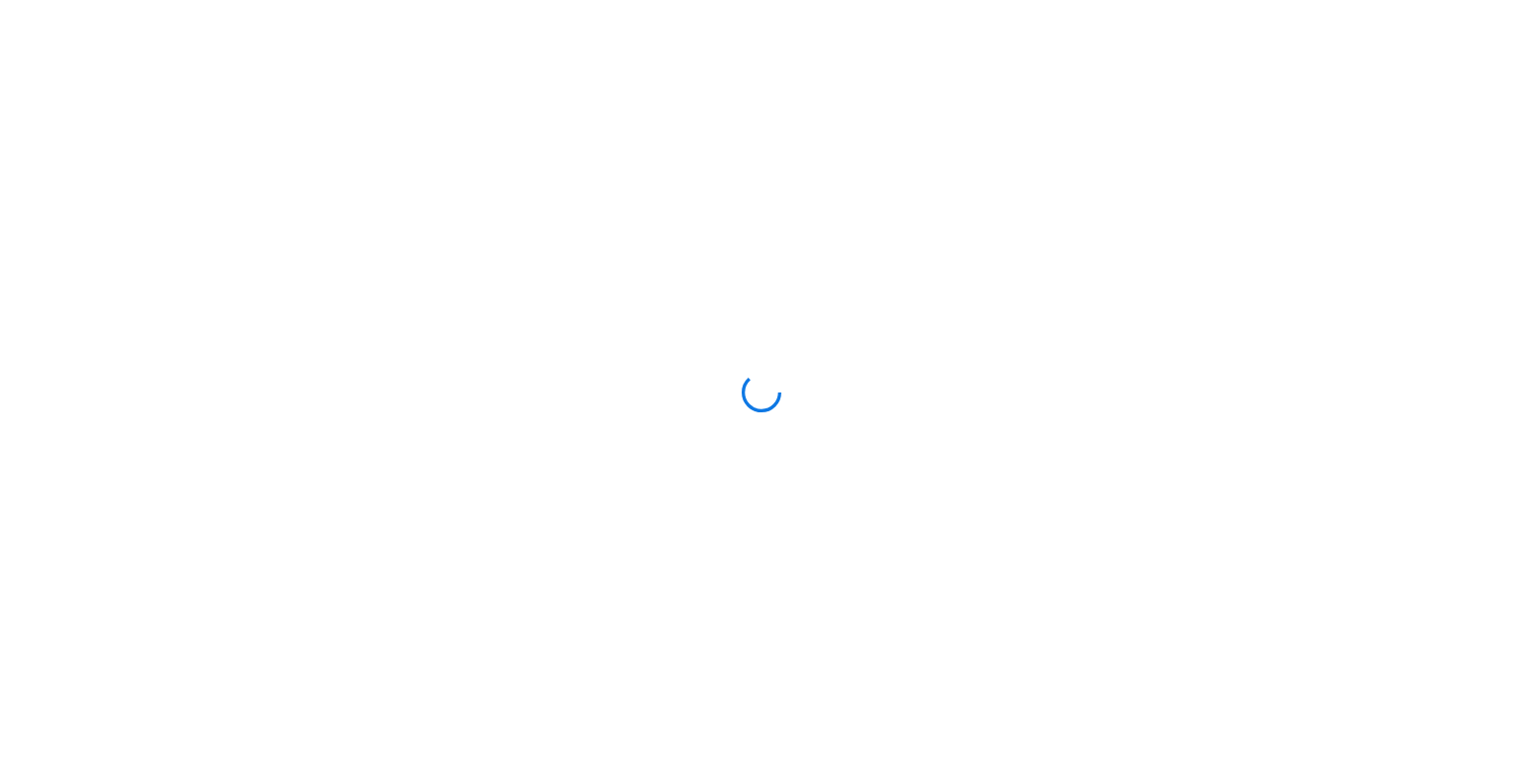 scroll, scrollTop: 0, scrollLeft: 0, axis: both 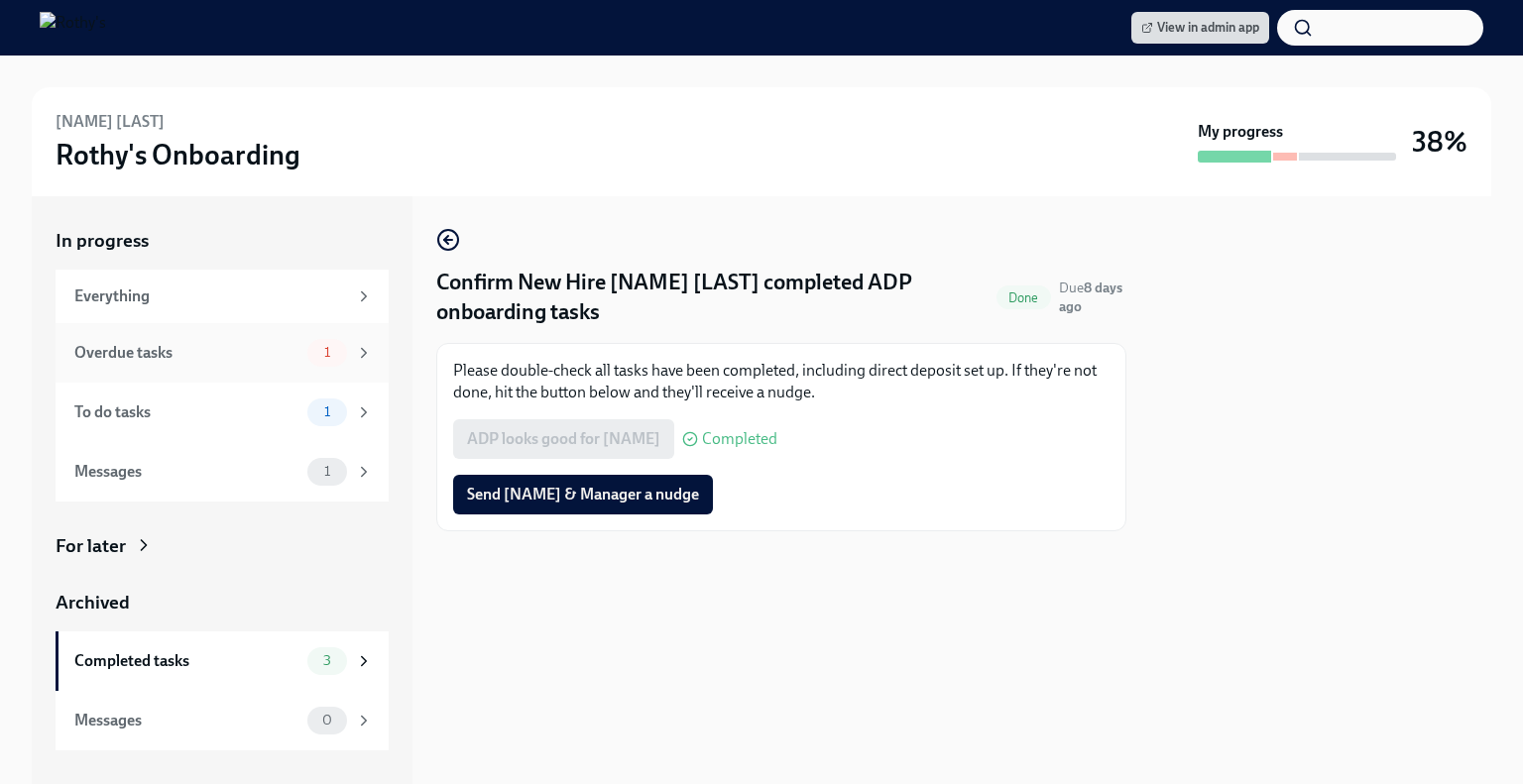 click on "Overdue tasks" at bounding box center [186, 353] 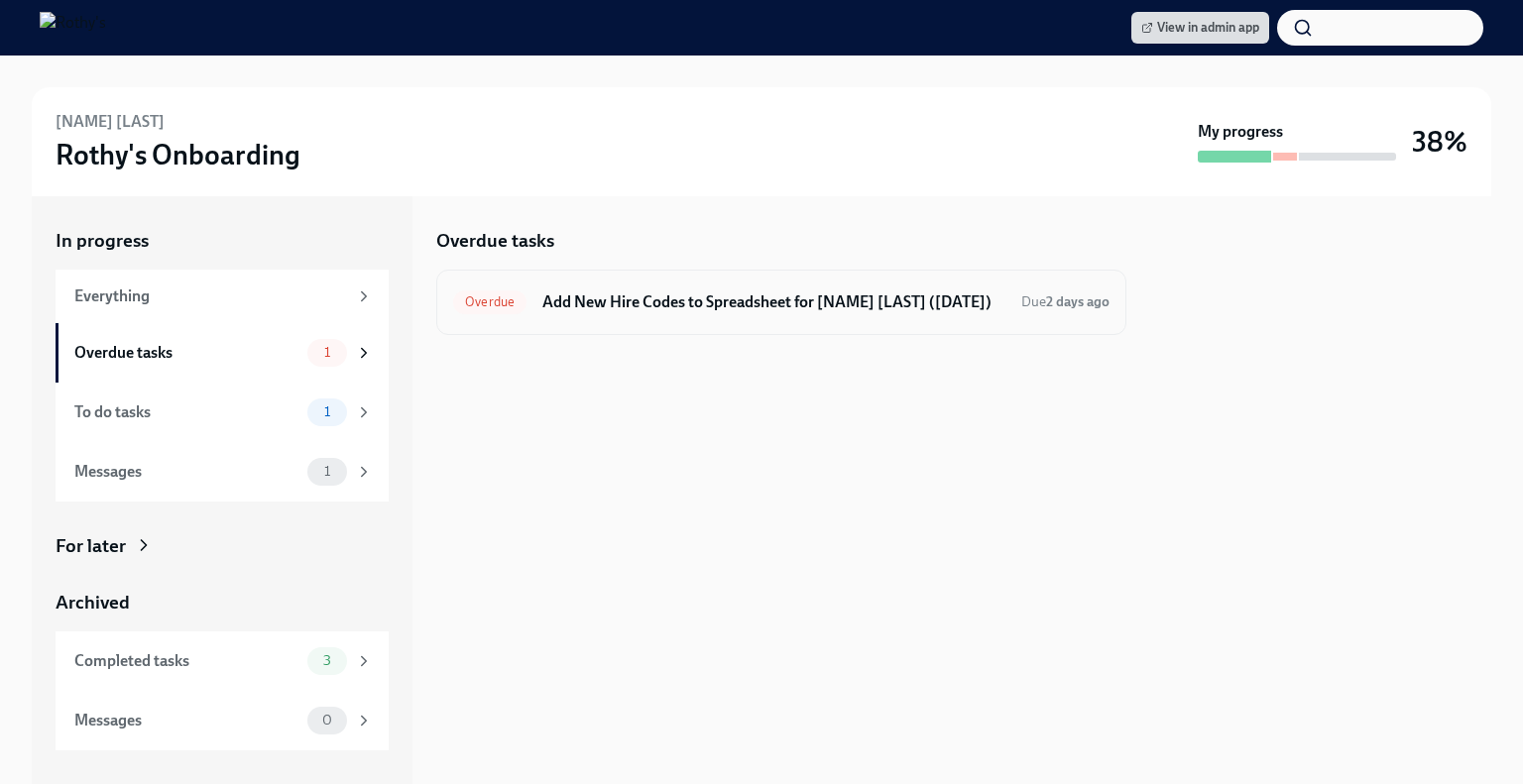 click on "Overdue Add New Hire Codes to Spreadsheet for [NAME] [LAST] ([DATE])  Due  2 days ago" at bounding box center (781, 302) 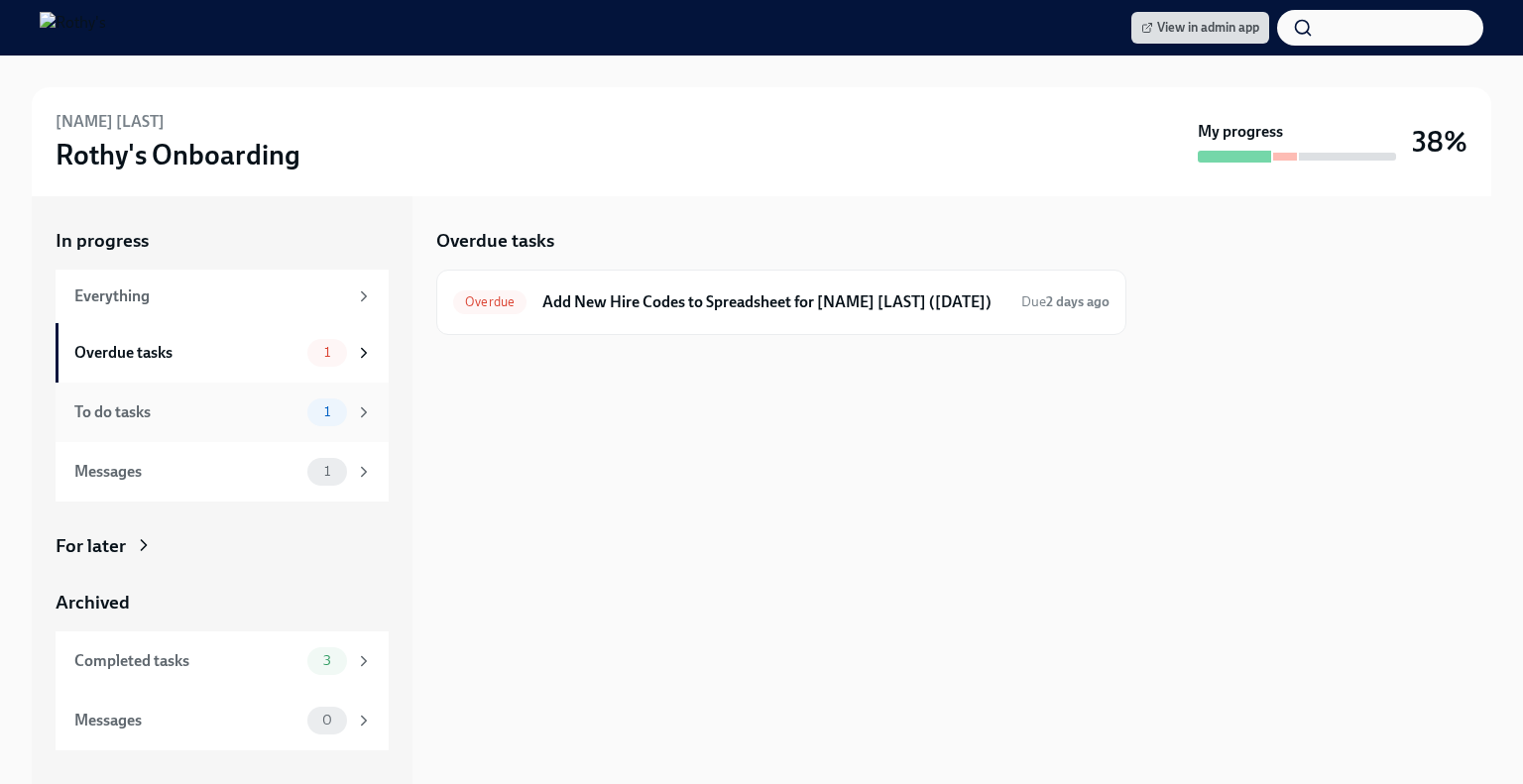 click on "To do tasks" at bounding box center [186, 412] 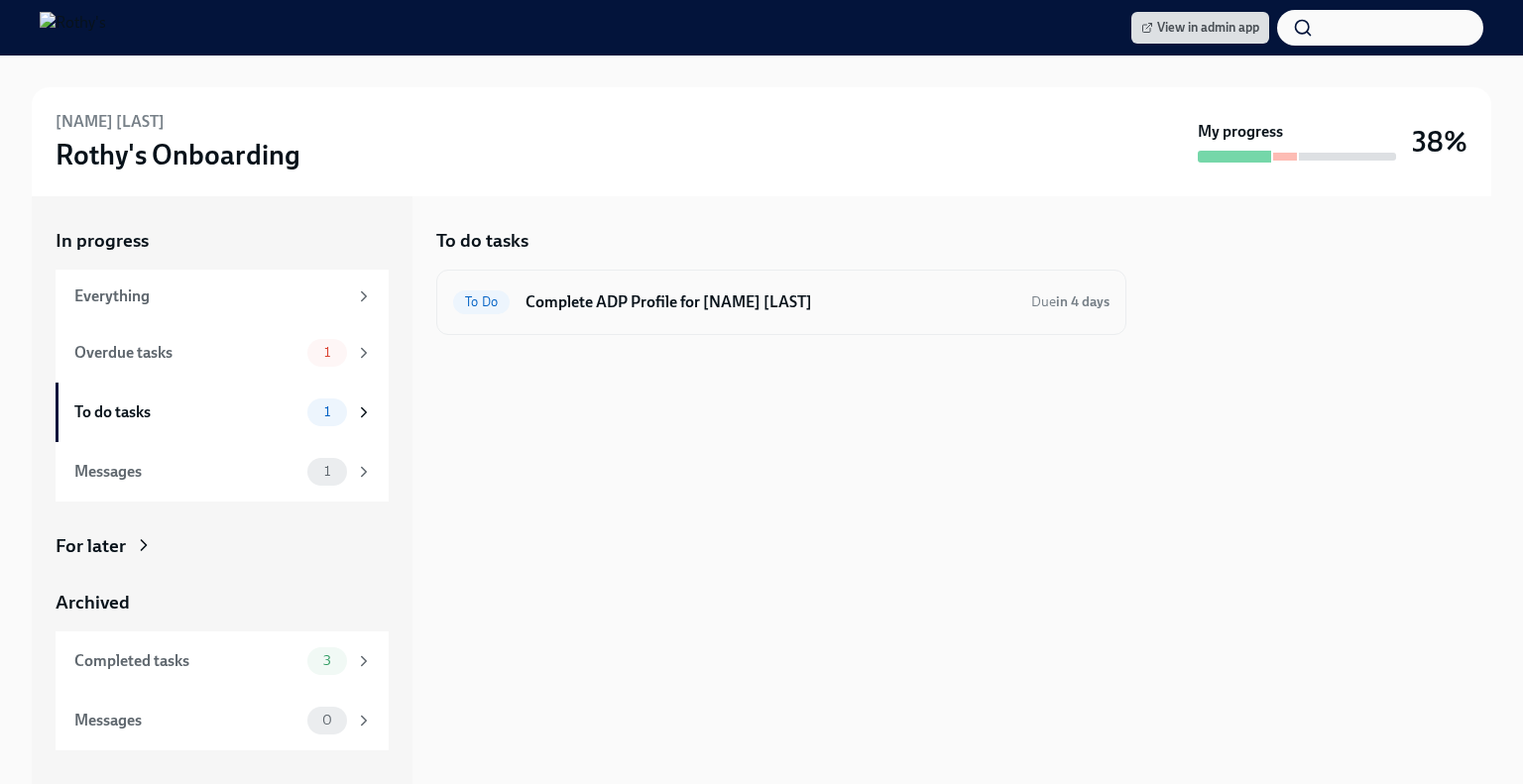 click on "To Do Complete ADP Profile for [NAME] [LAST] Due  in 4 days" at bounding box center (781, 302) 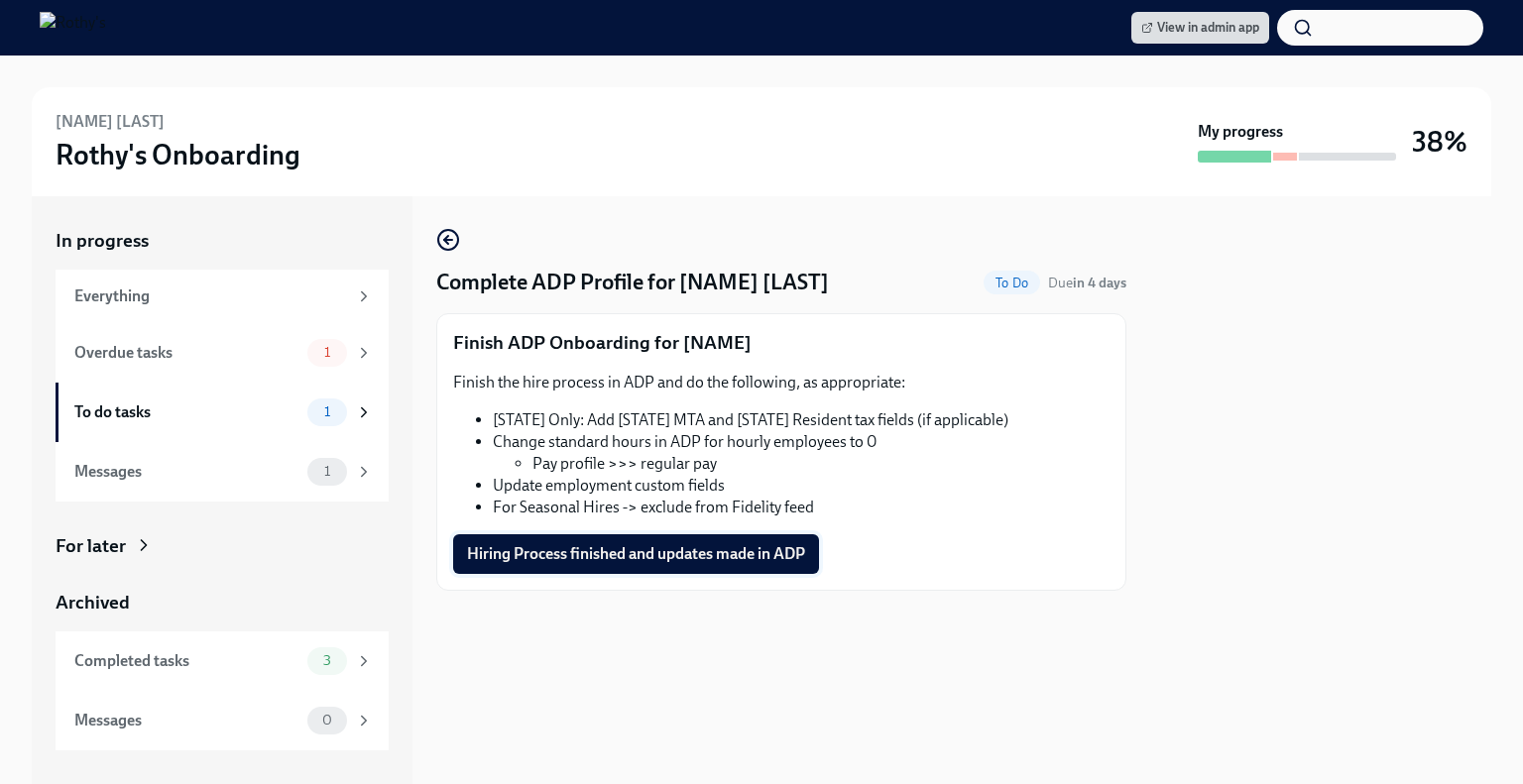 click on "Hiring Process finished and updates made in ADP" at bounding box center [636, 554] 